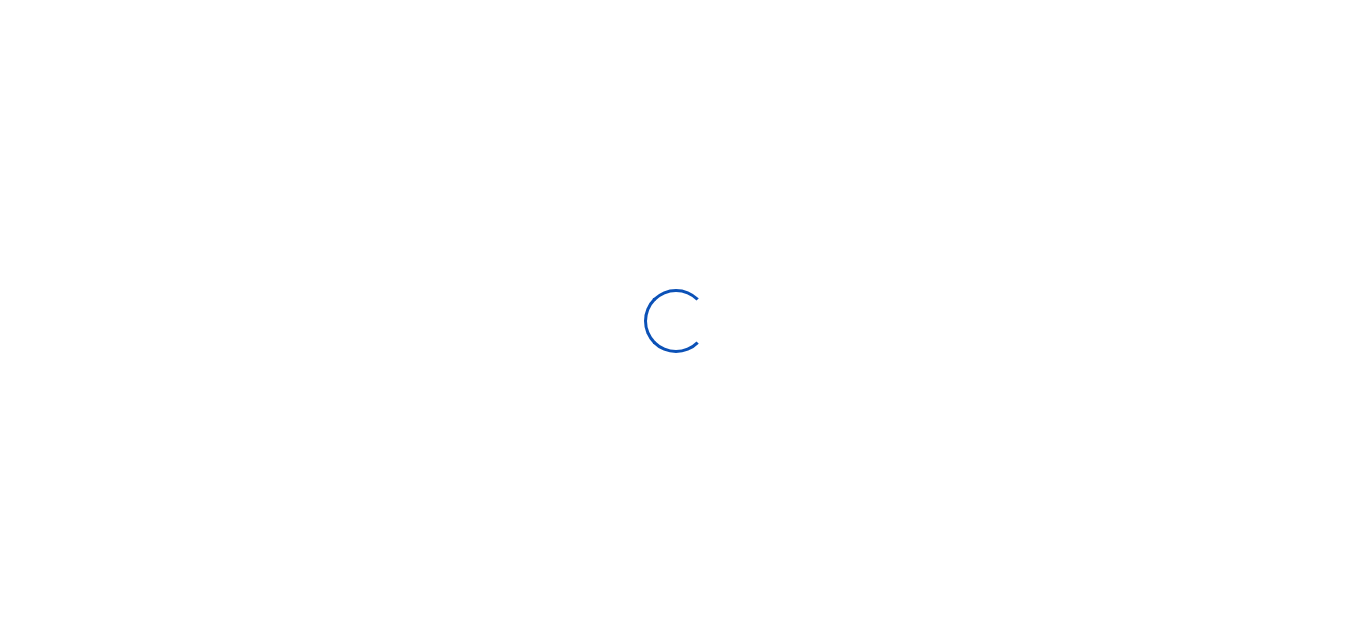 scroll, scrollTop: 0, scrollLeft: 0, axis: both 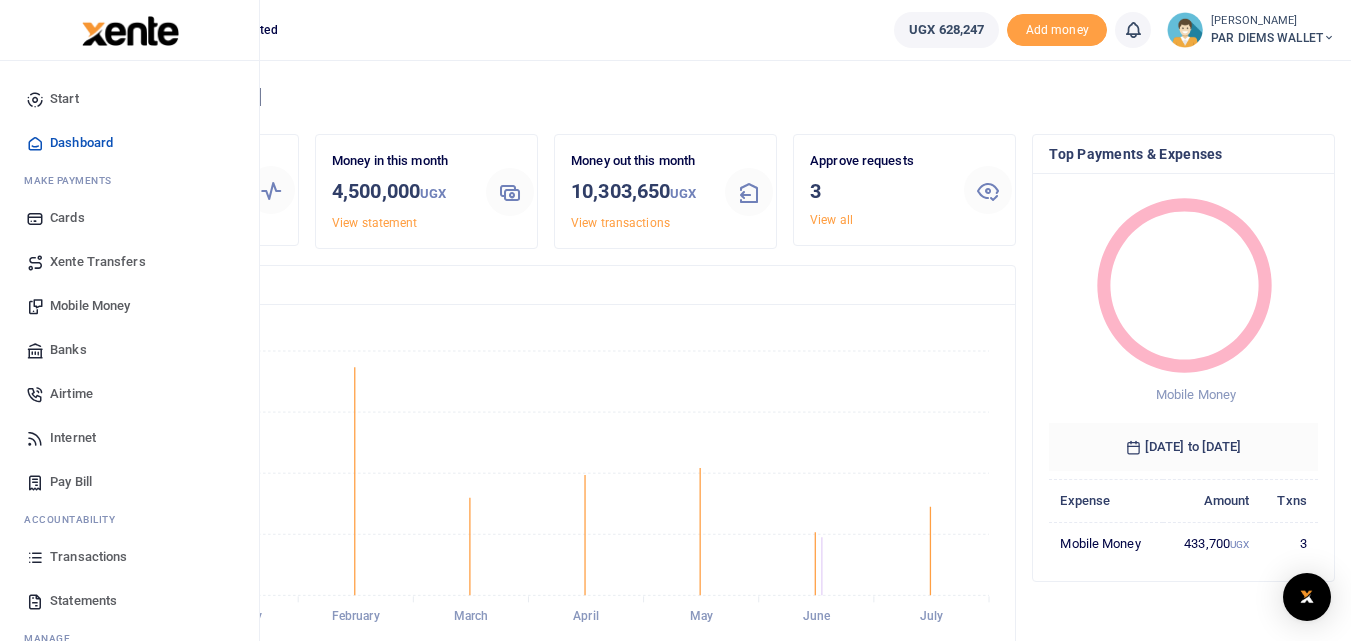 click on "Mobile Money" at bounding box center [90, 306] 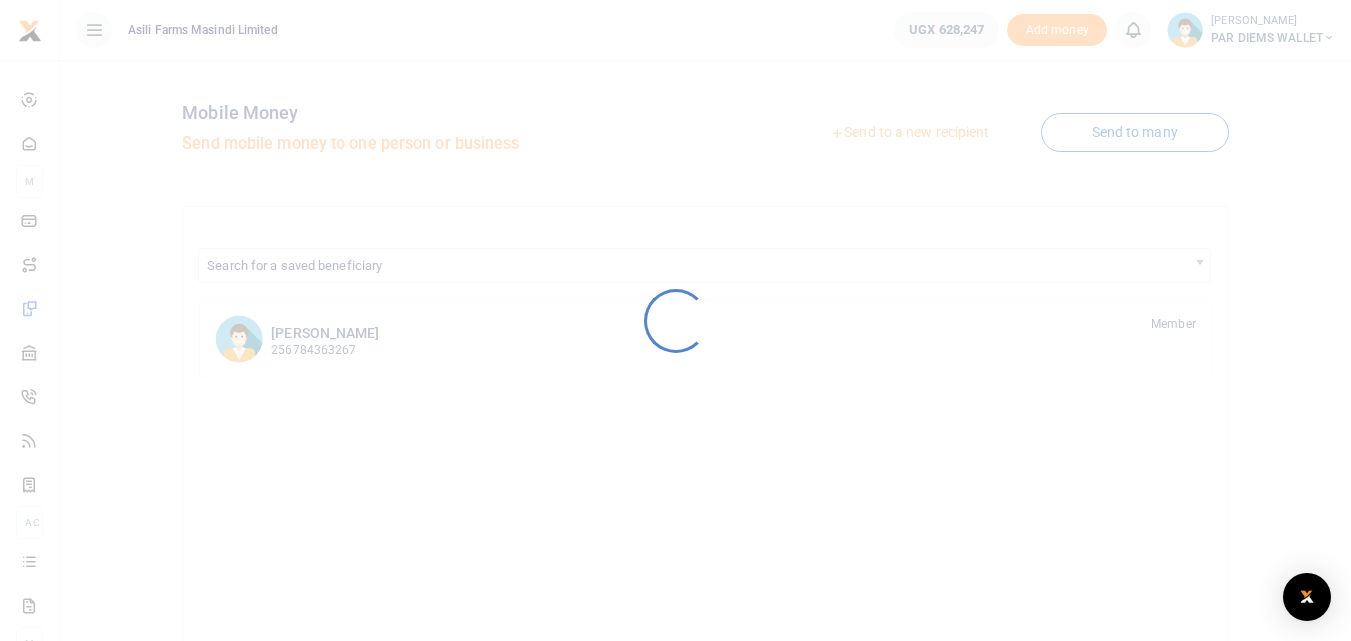 scroll, scrollTop: 0, scrollLeft: 0, axis: both 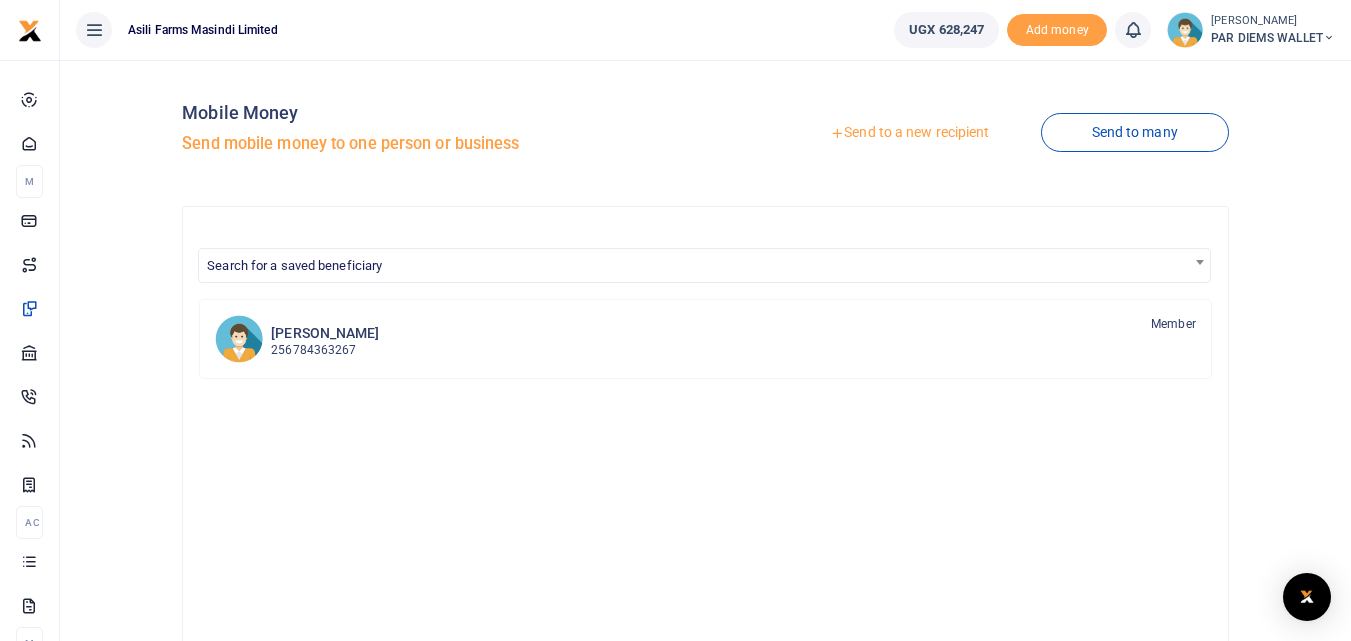 click at bounding box center (675, 320) 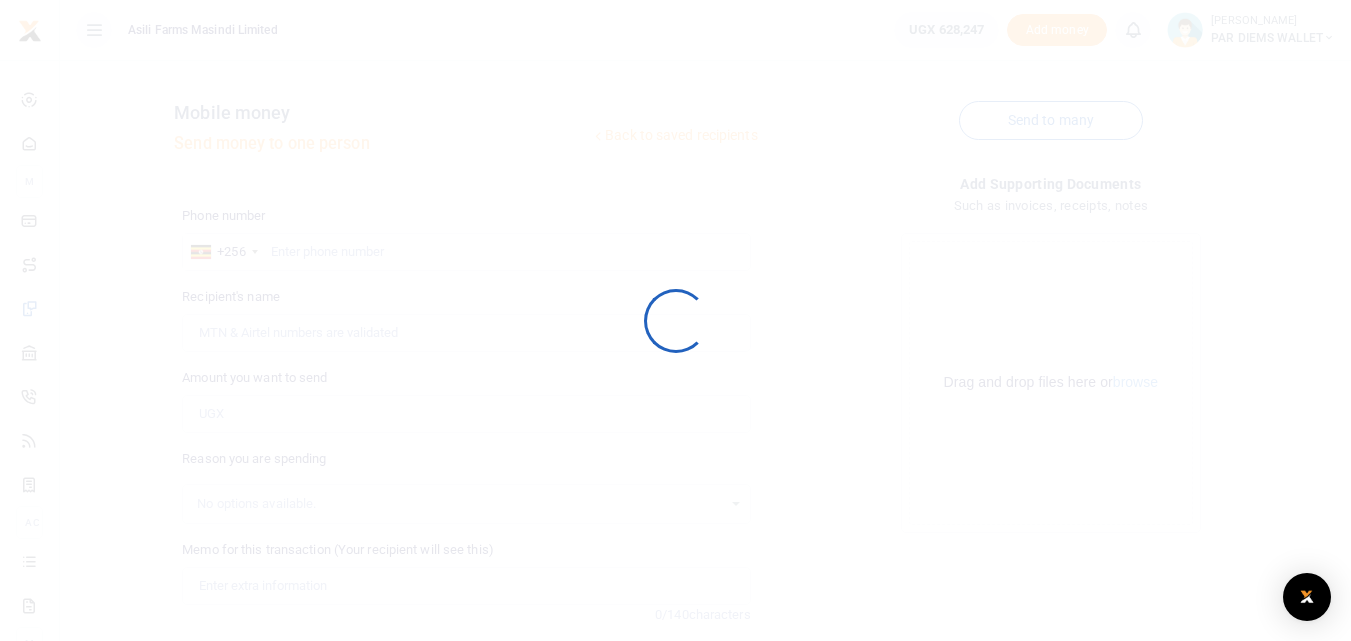 scroll, scrollTop: 0, scrollLeft: 0, axis: both 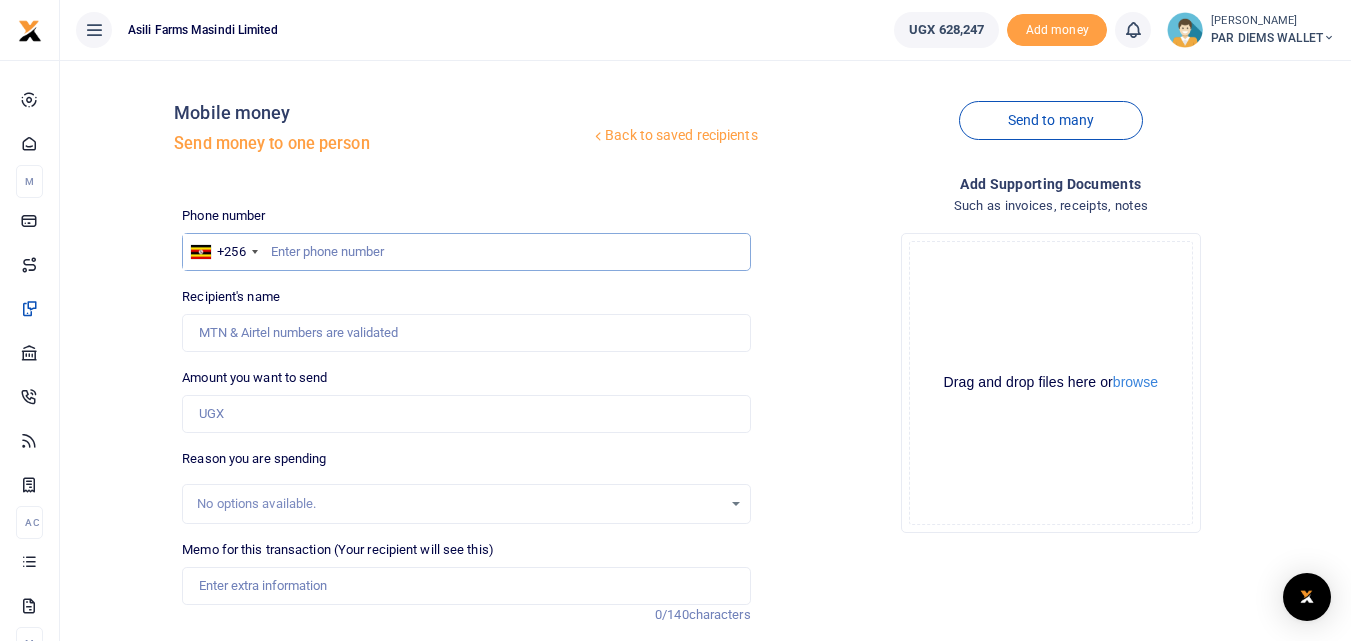 click at bounding box center (466, 252) 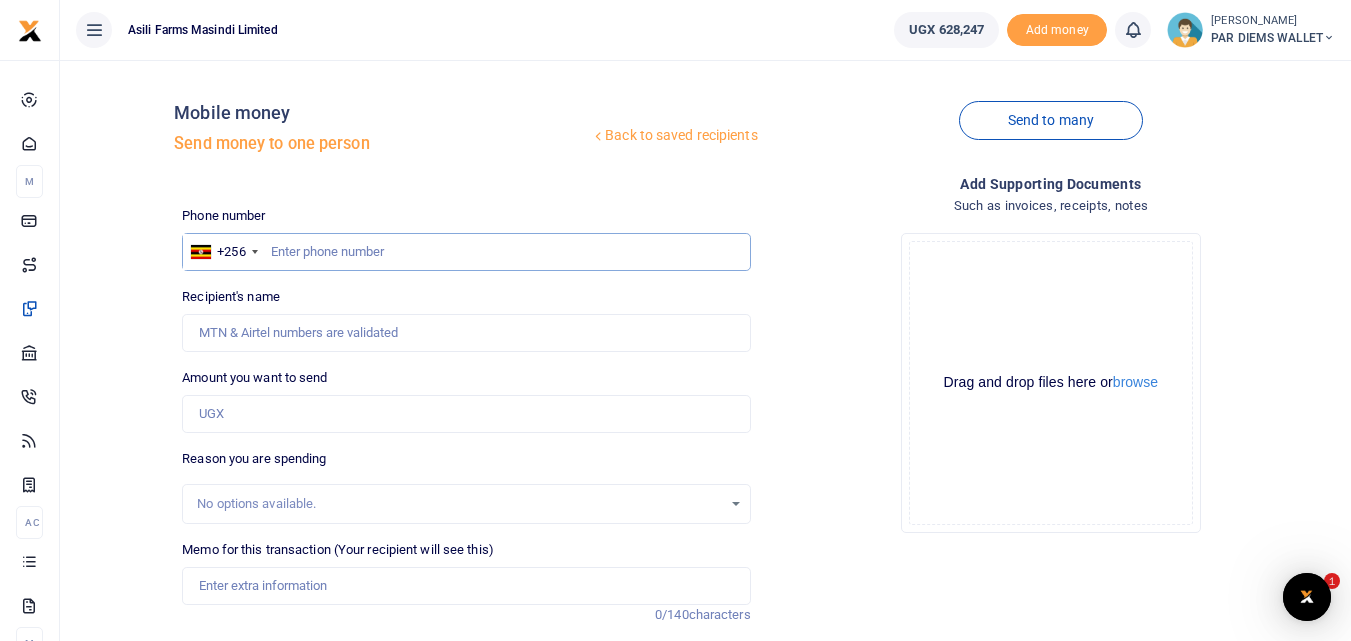scroll, scrollTop: 0, scrollLeft: 0, axis: both 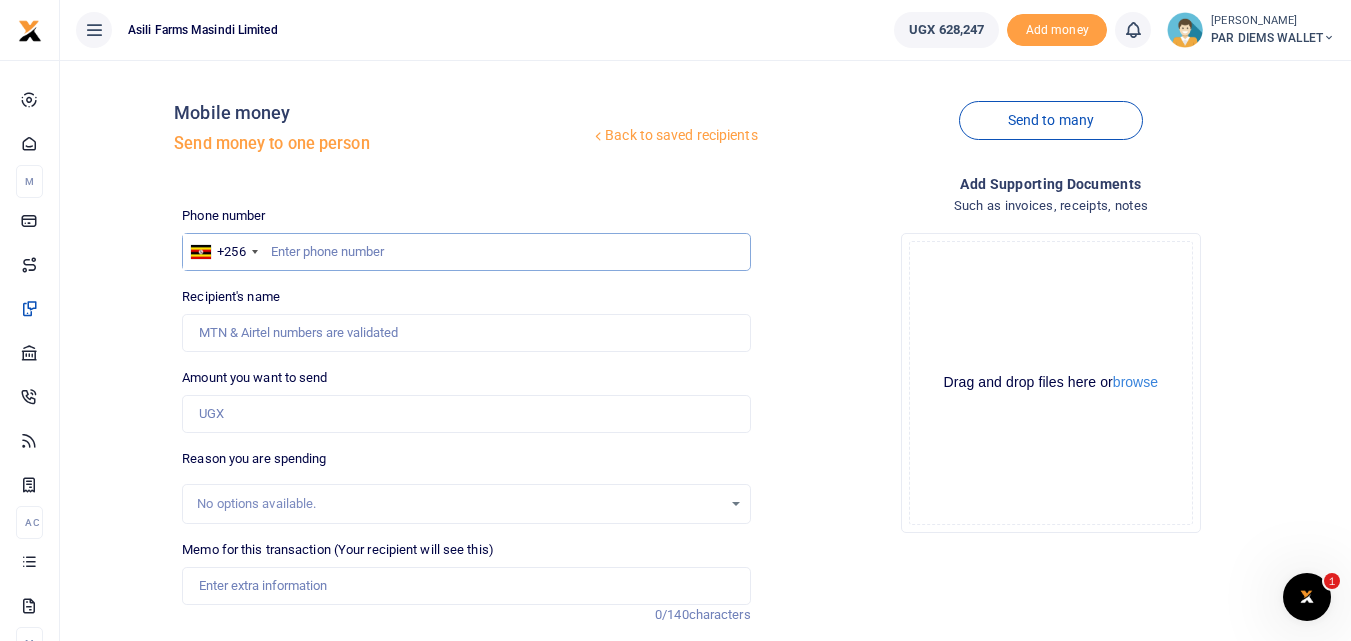 click at bounding box center (466, 252) 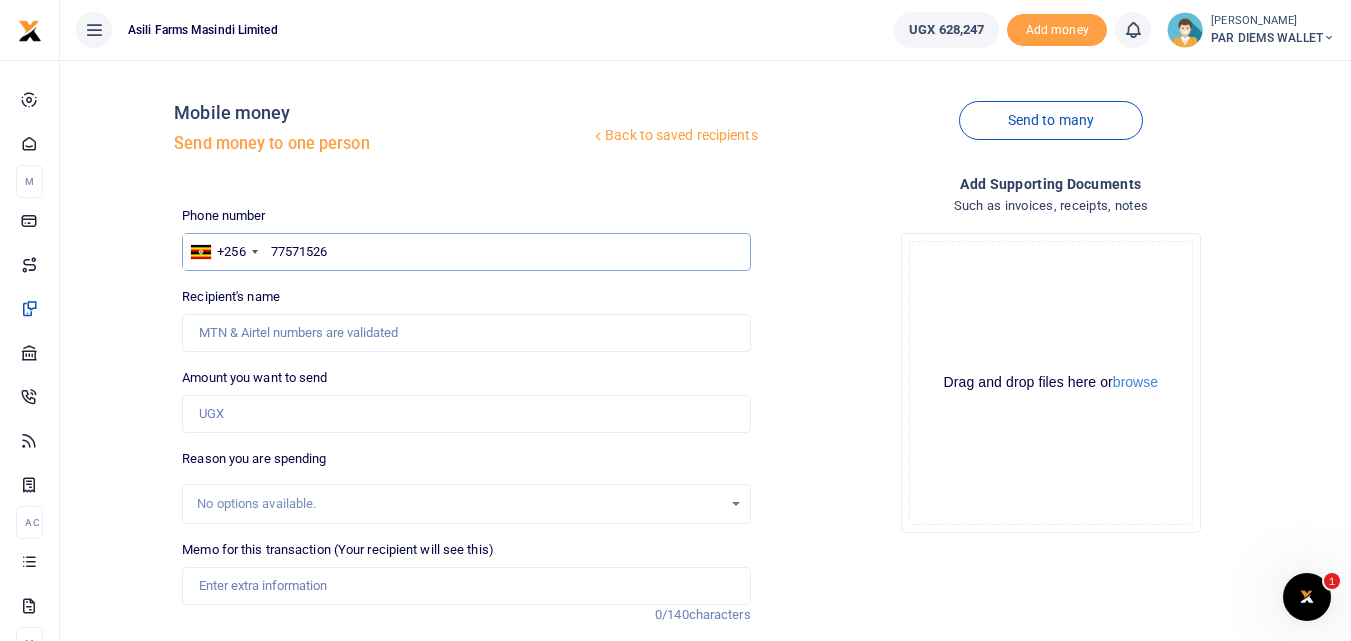 type on "775715261" 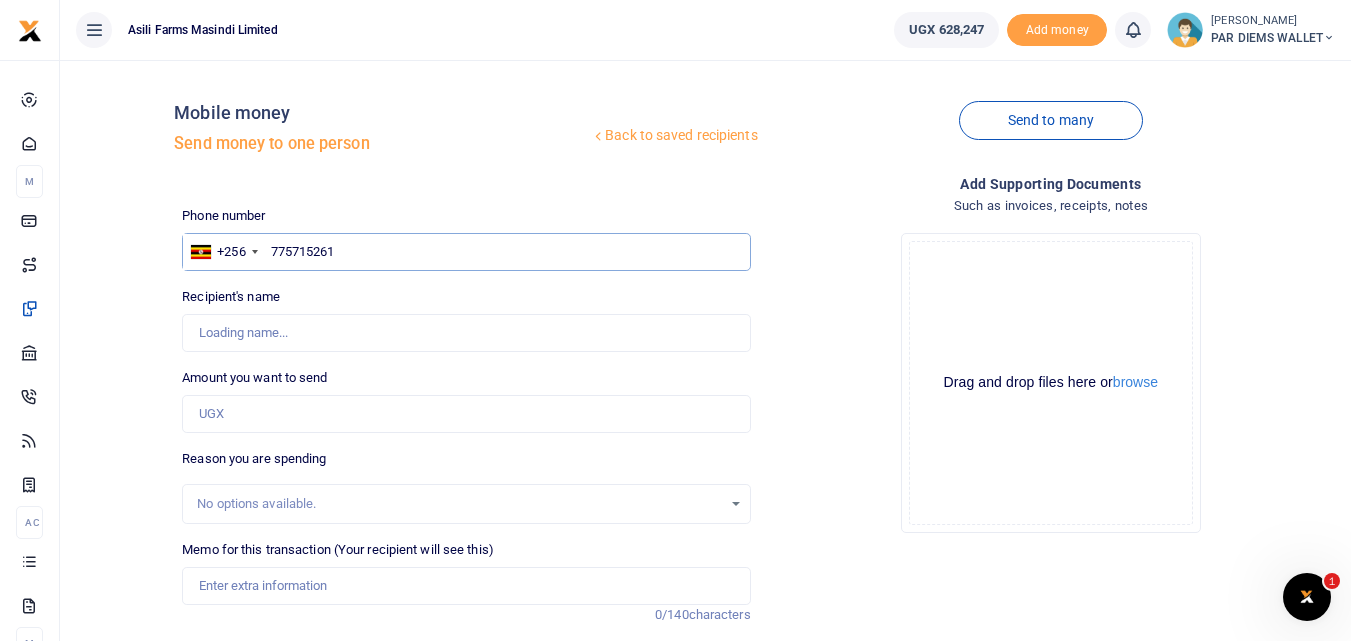 type on "[PERSON_NAME]" 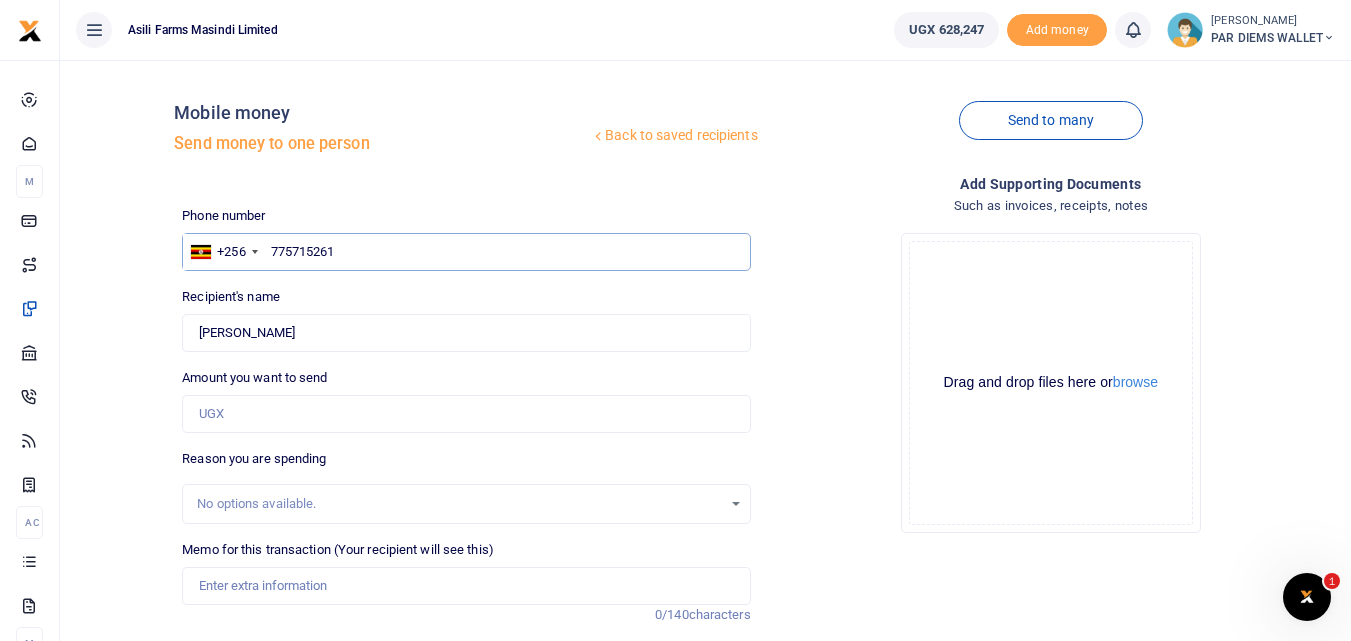 type on "775715261" 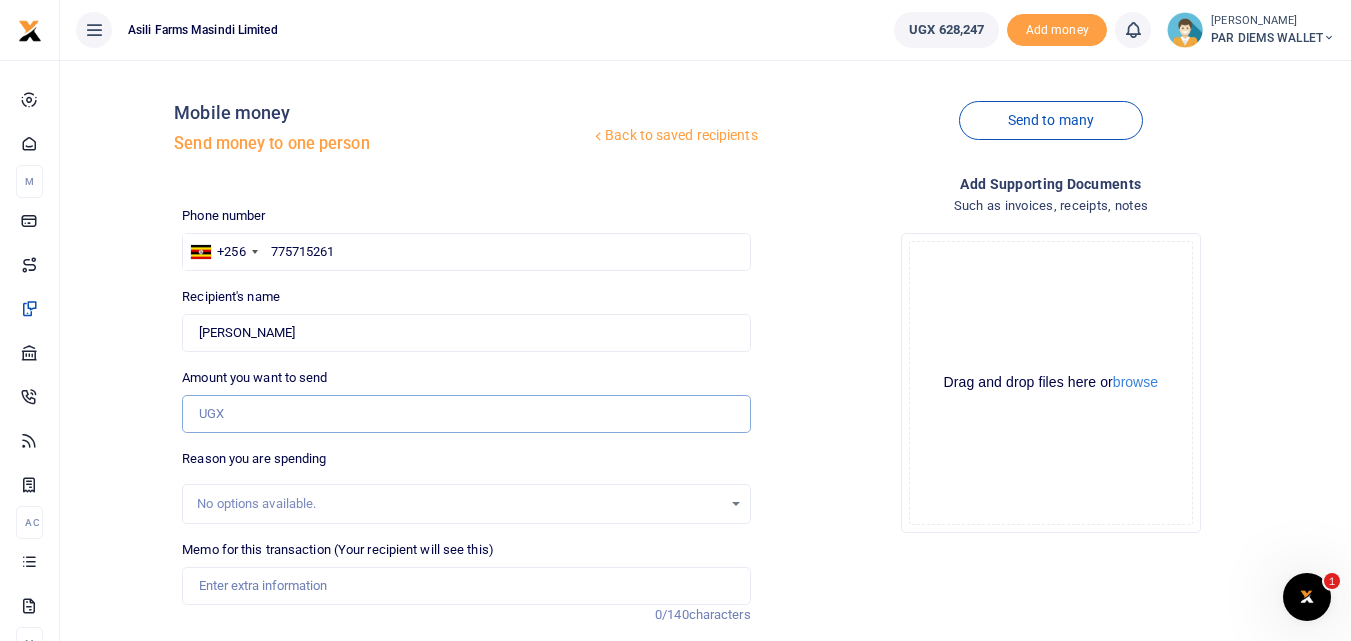 click on "Amount you want to send" at bounding box center [466, 414] 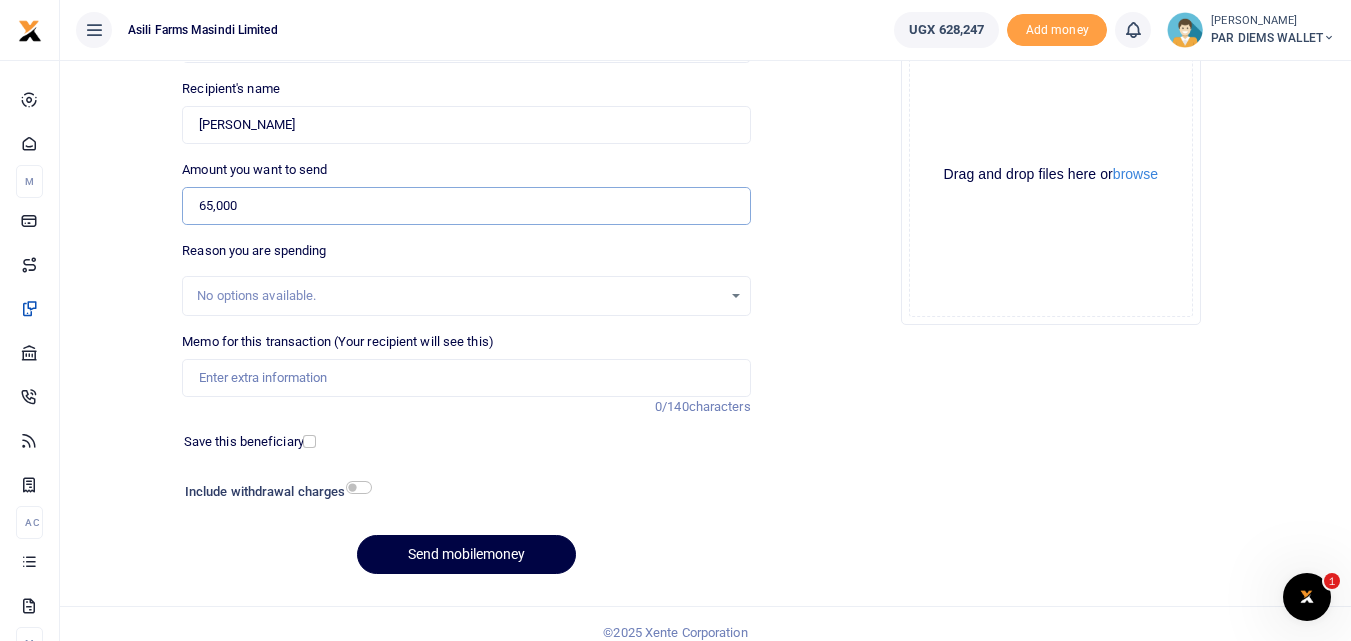 scroll, scrollTop: 209, scrollLeft: 0, axis: vertical 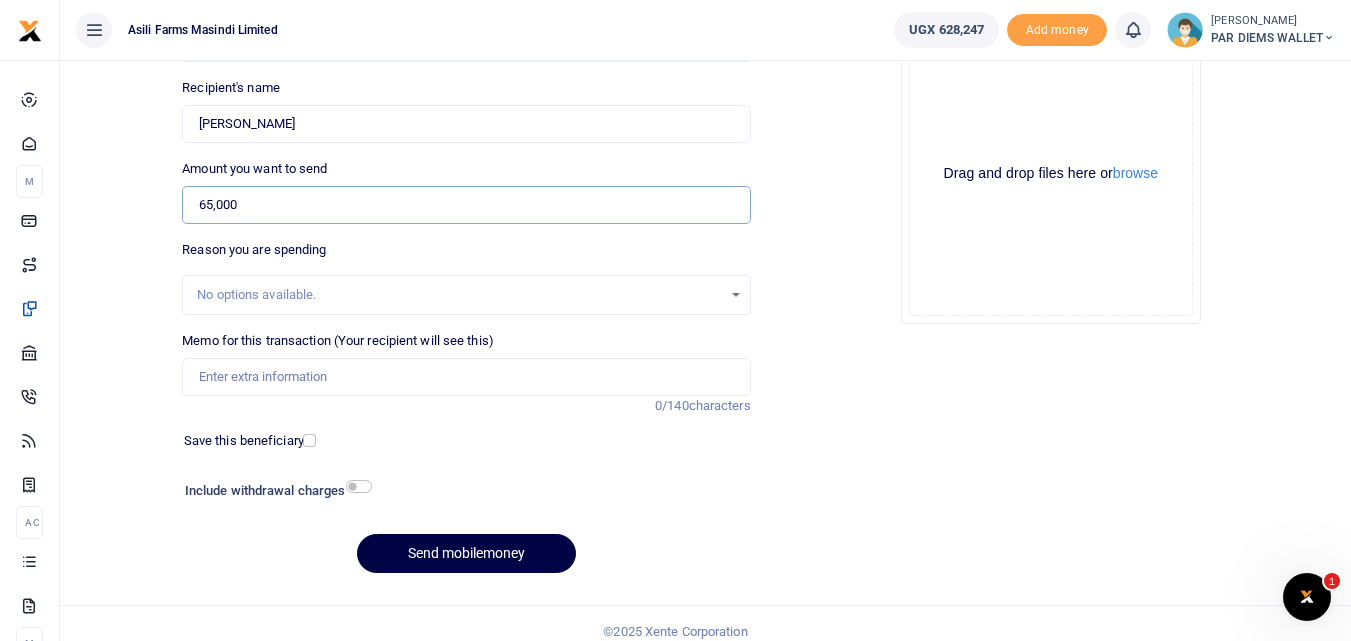 type on "65,000" 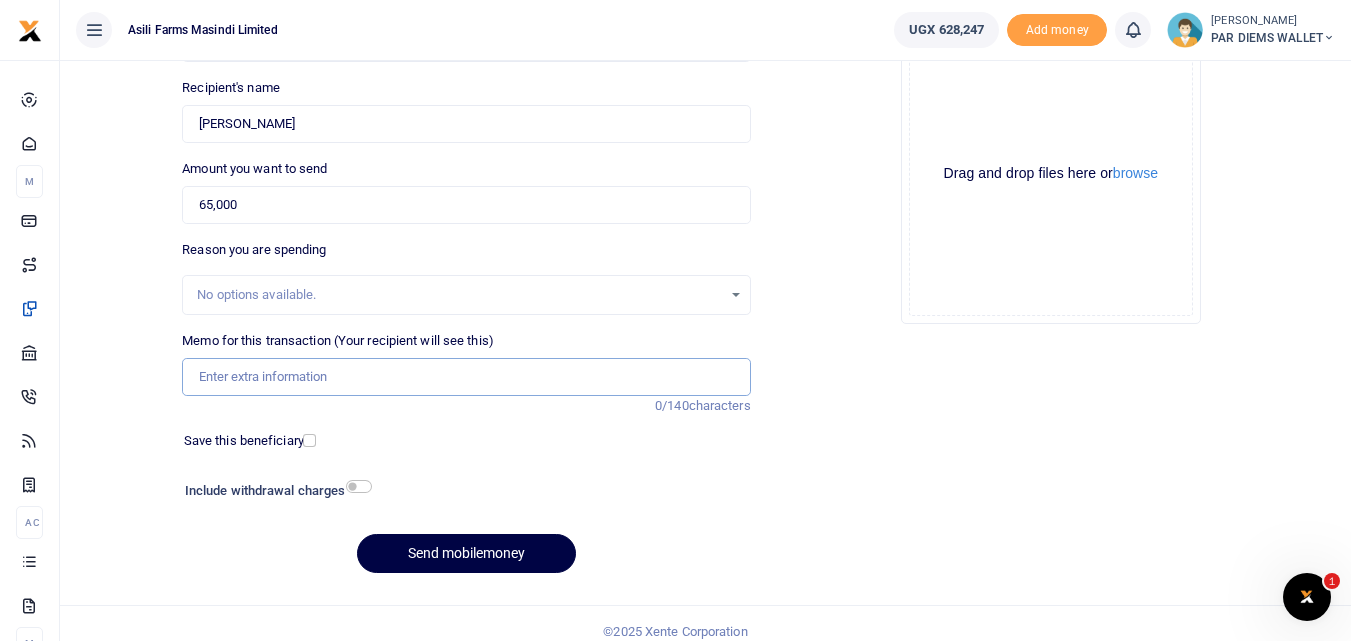 click on "Memo for this transaction (Your recipient will see this)" at bounding box center [466, 377] 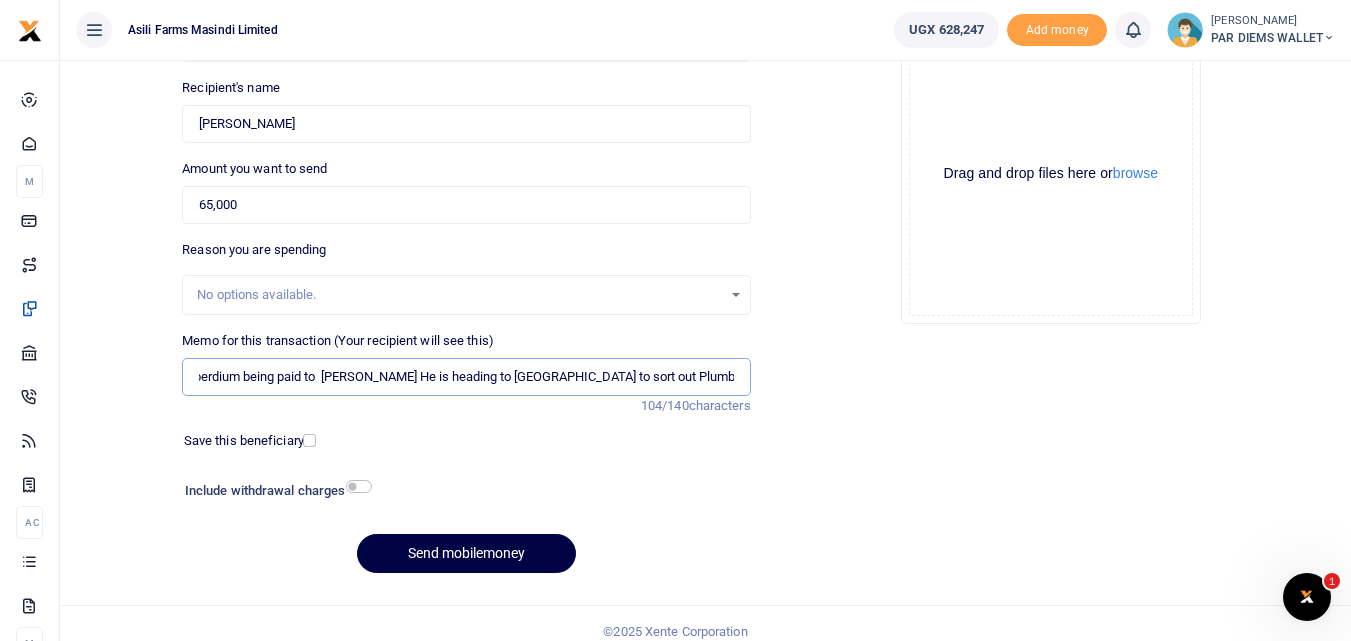 scroll, scrollTop: 0, scrollLeft: 90, axis: horizontal 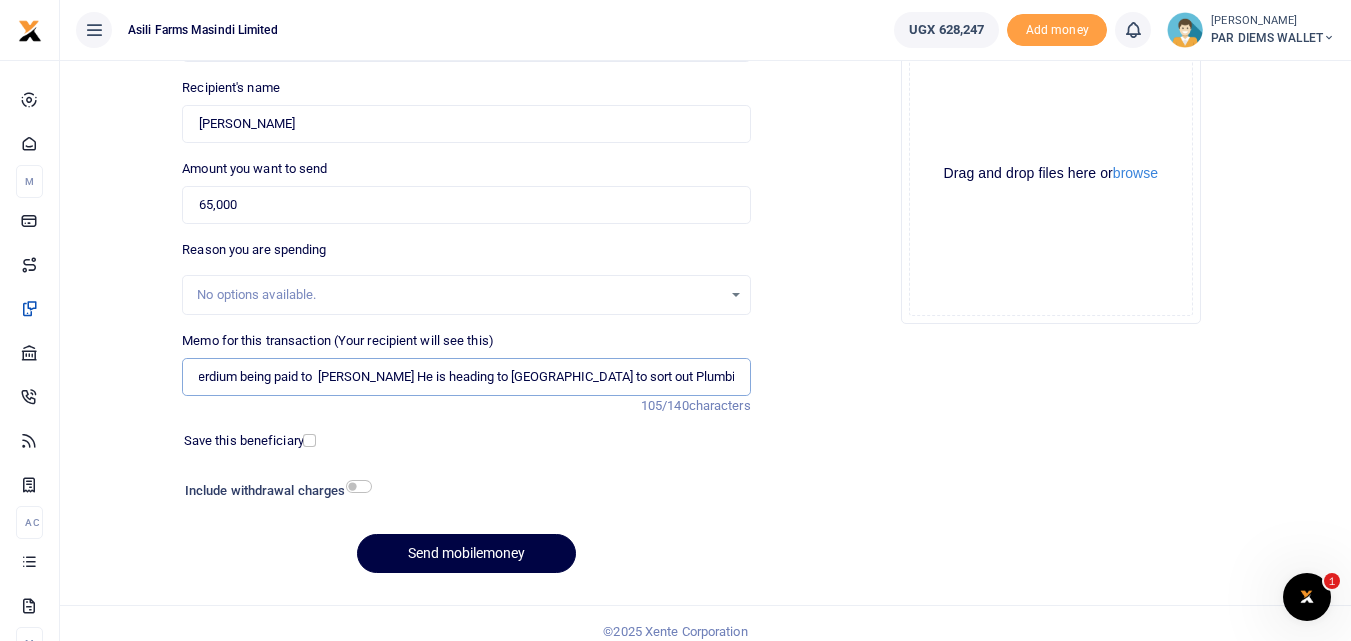 type on "Transport and perdium being paid to  Denis Plumber He is heading to Amatheon to sort out Plumbing issues" 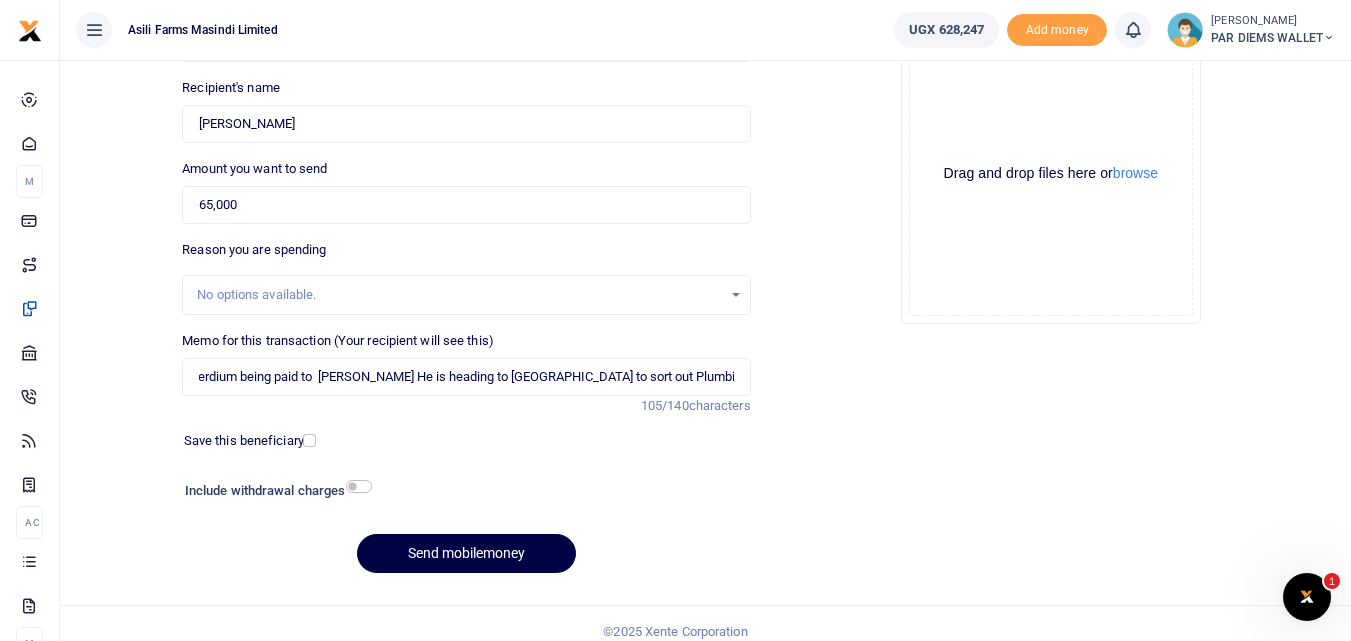 scroll, scrollTop: 0, scrollLeft: 0, axis: both 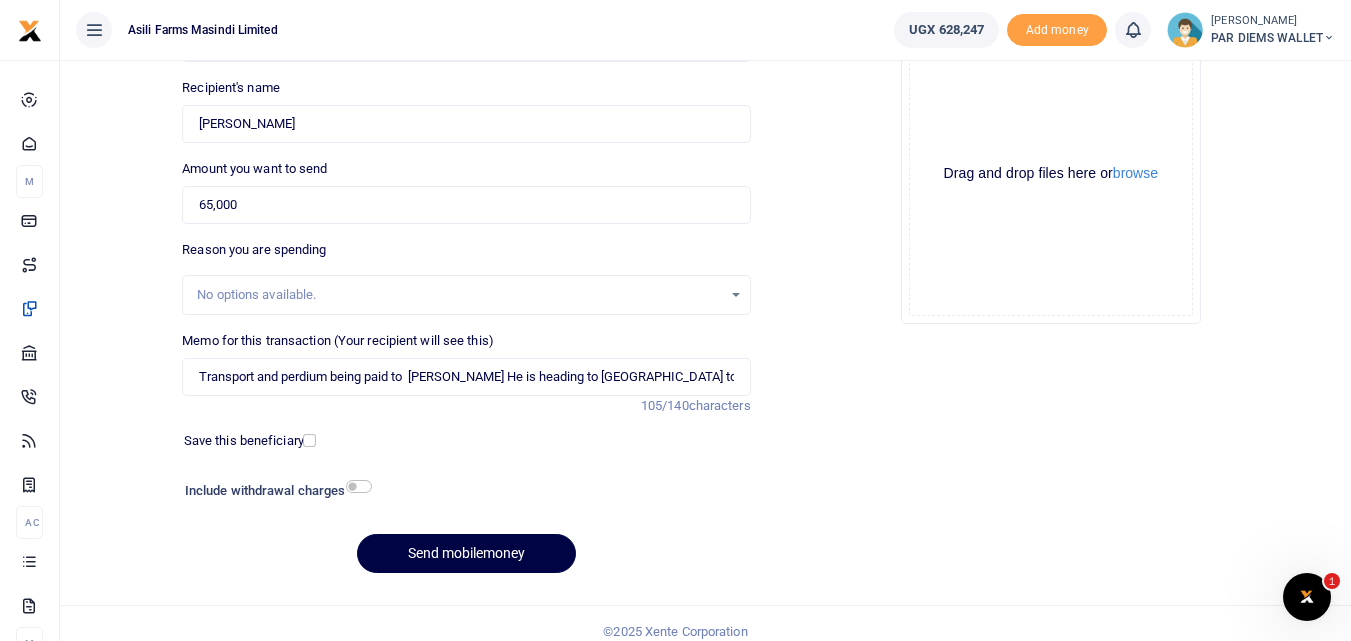 click on "Phone number
+256 Uganda +256 775715261
Phone is required.
Recipient's name
Found
Name is required.
Amount you want to send
65,000
Amount is required.
105/140" at bounding box center [466, 293] 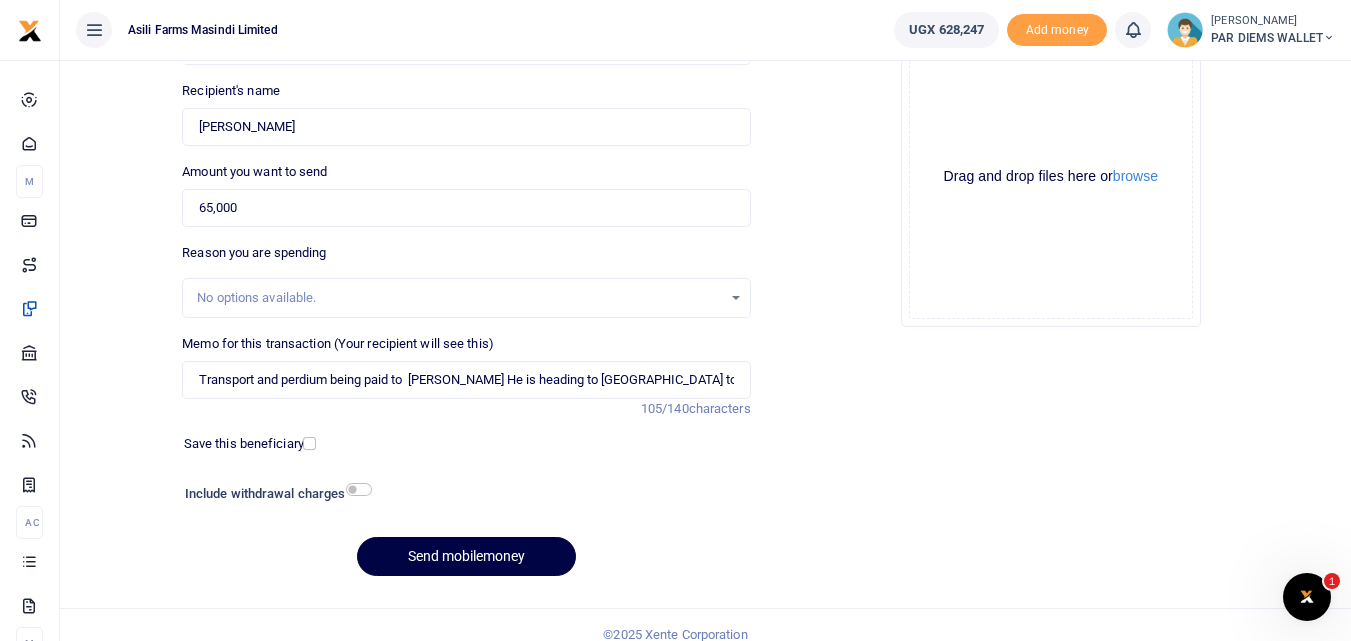 scroll, scrollTop: 208, scrollLeft: 0, axis: vertical 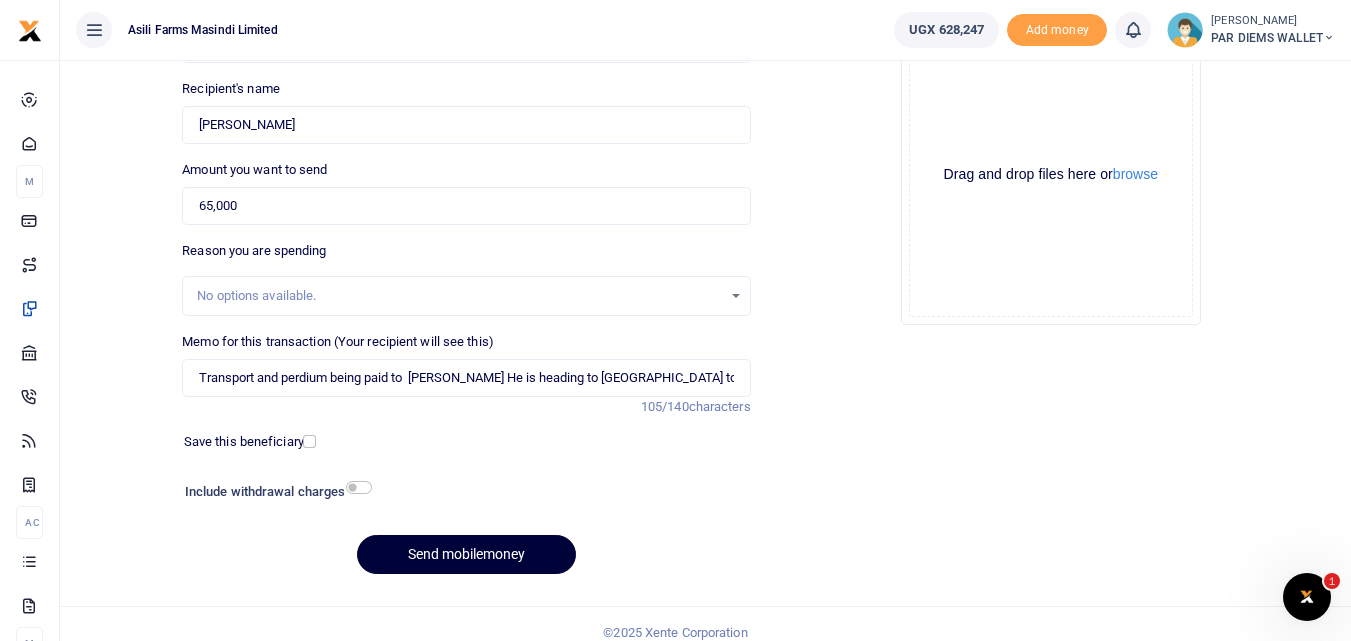 click on "Send mobilemoney" at bounding box center (466, 554) 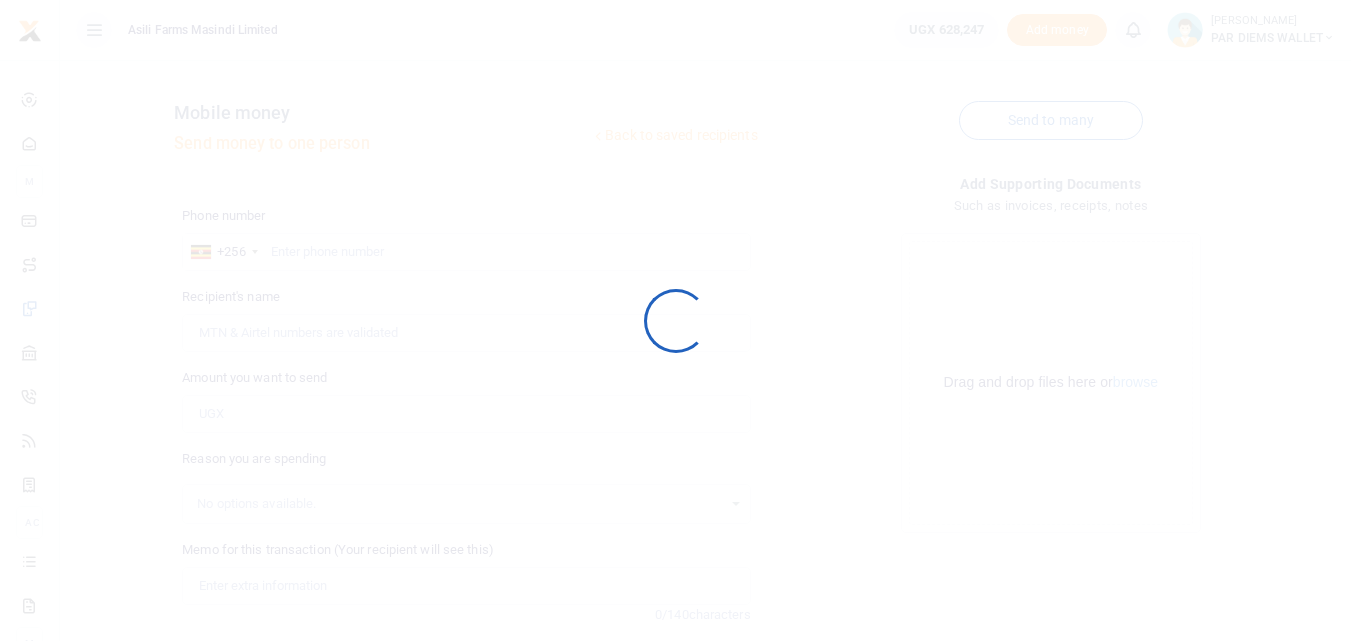 scroll, scrollTop: 206, scrollLeft: 0, axis: vertical 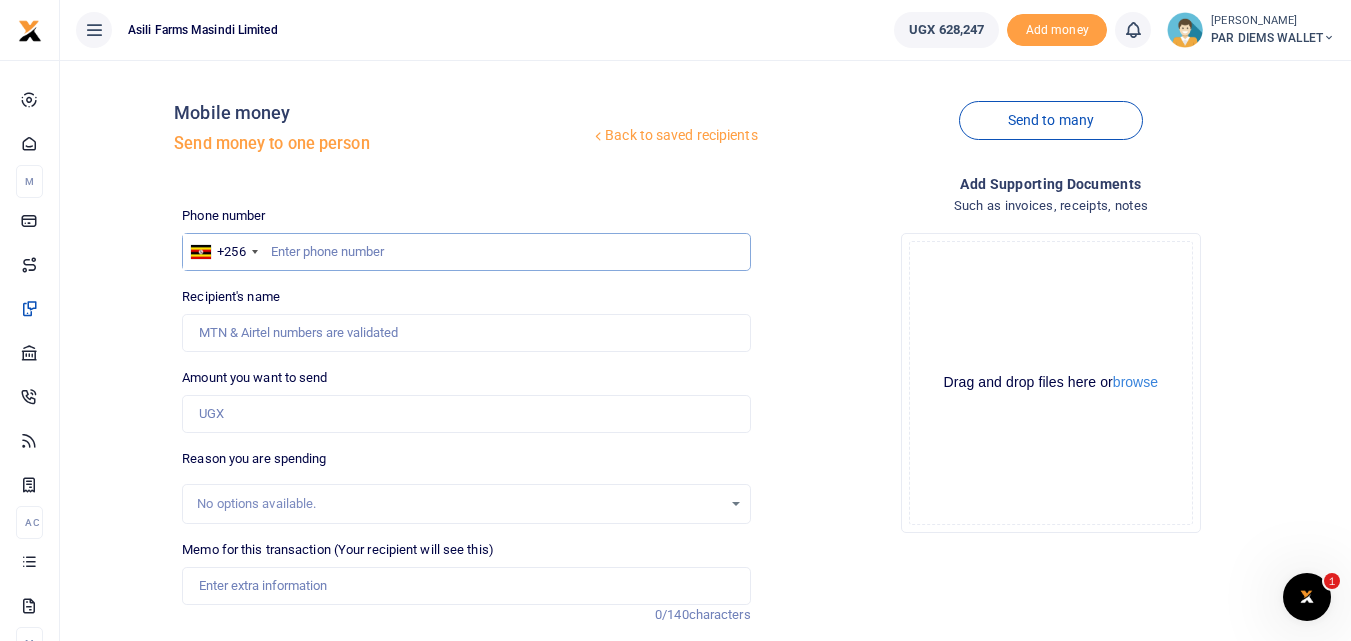 click at bounding box center (466, 252) 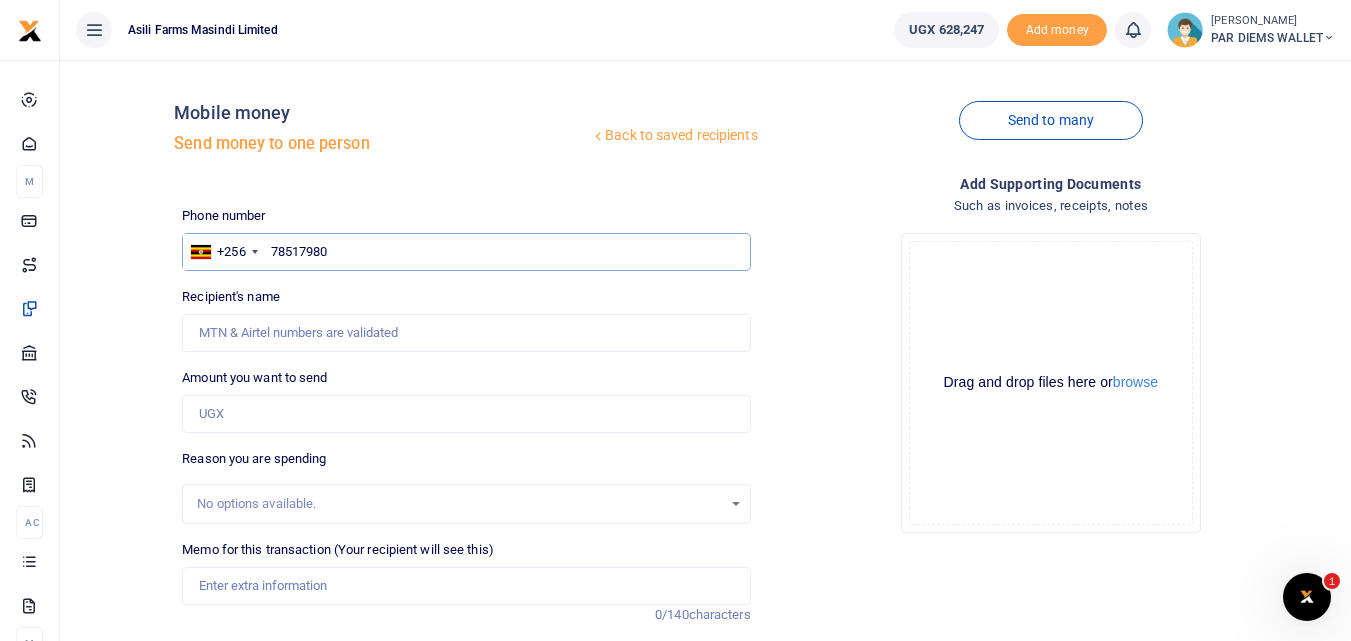 type on "785179806" 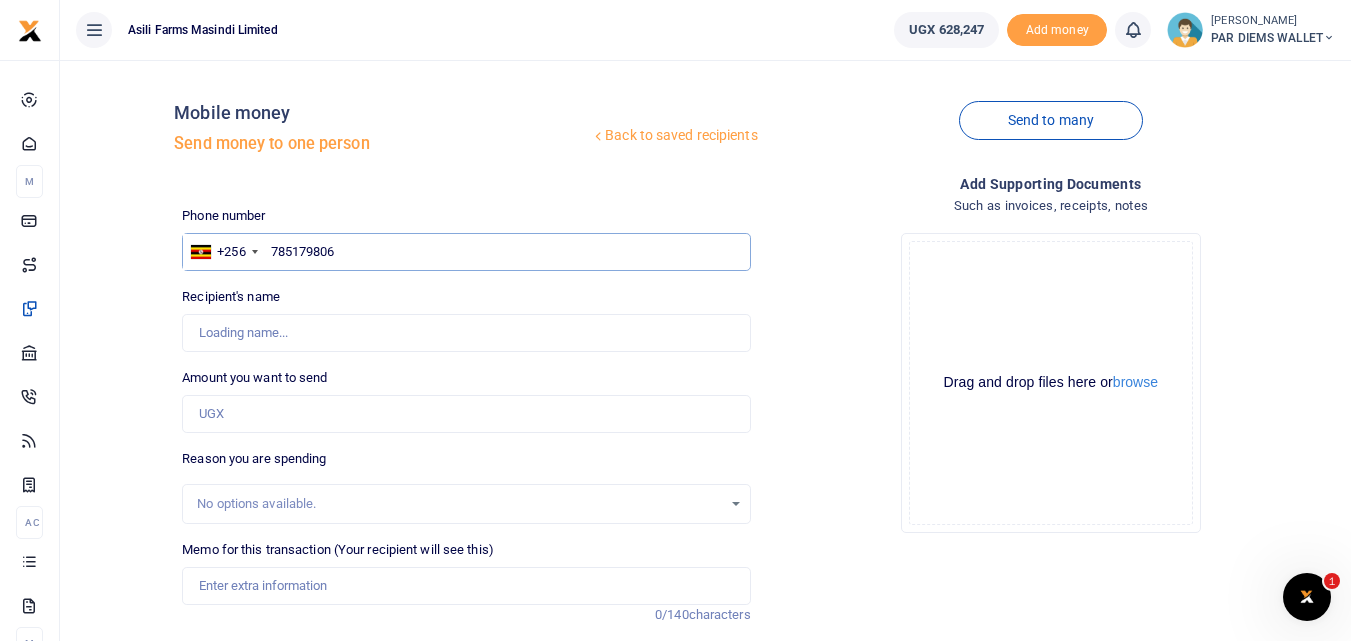 type on "Isaac Bua" 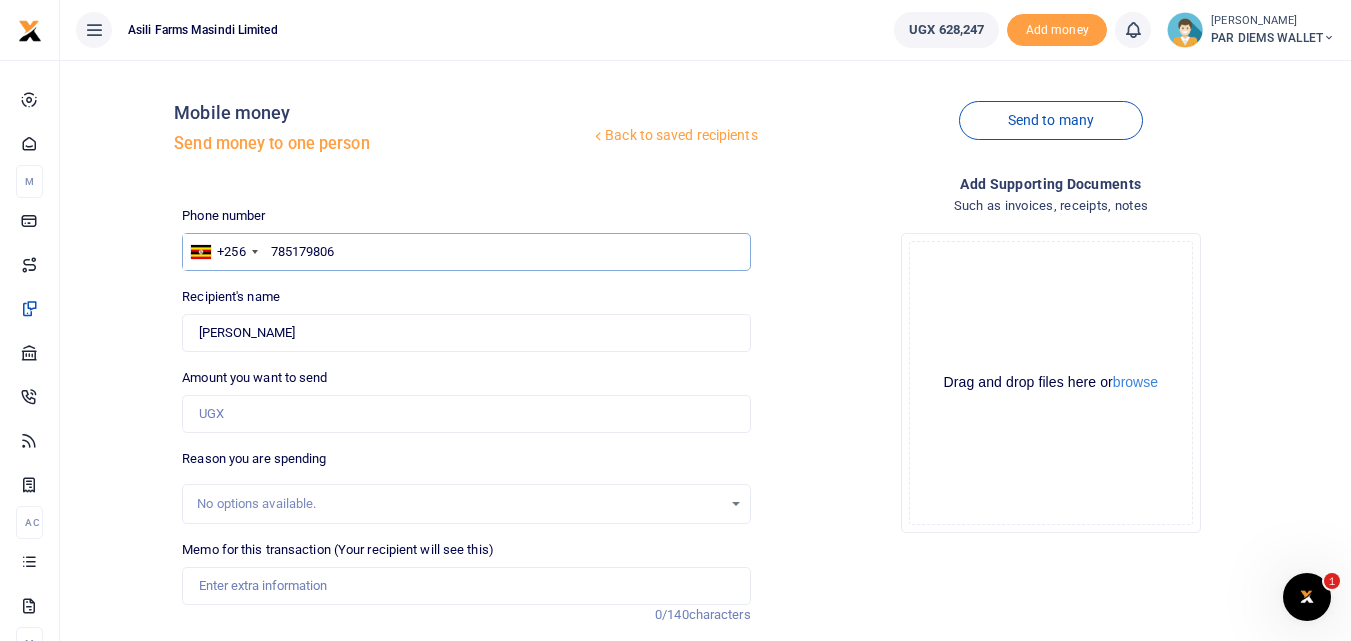 type on "785179806" 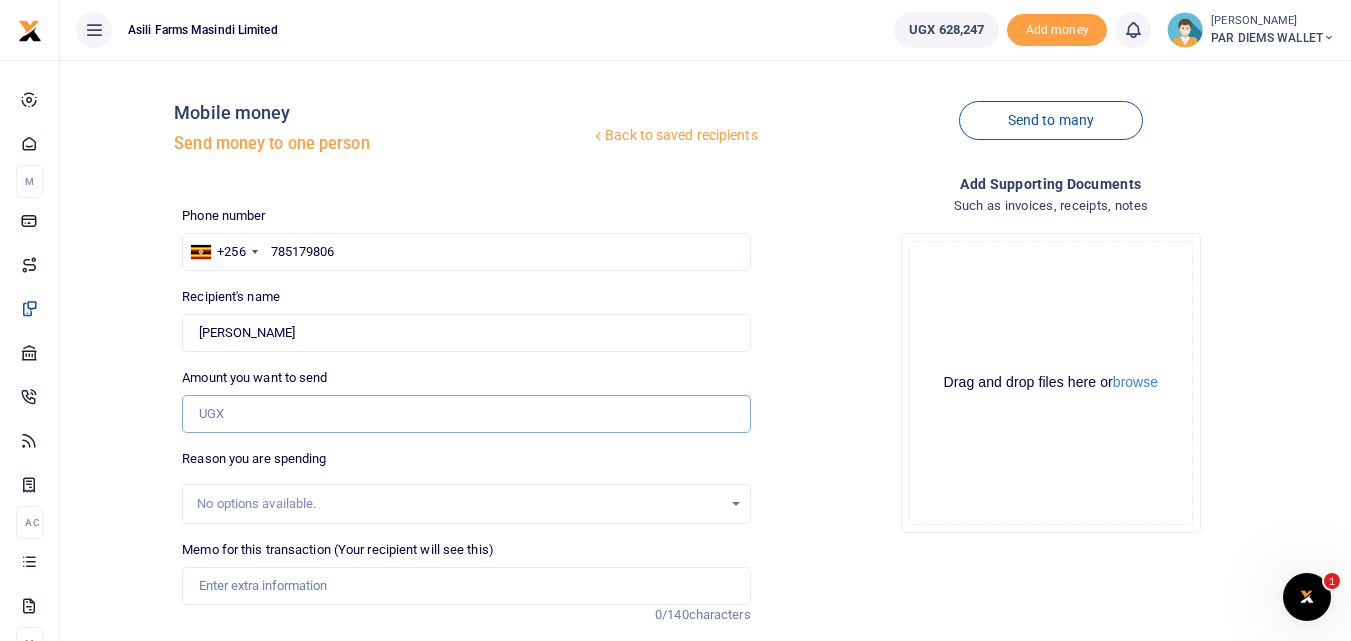 click on "Amount you want to send" at bounding box center [466, 414] 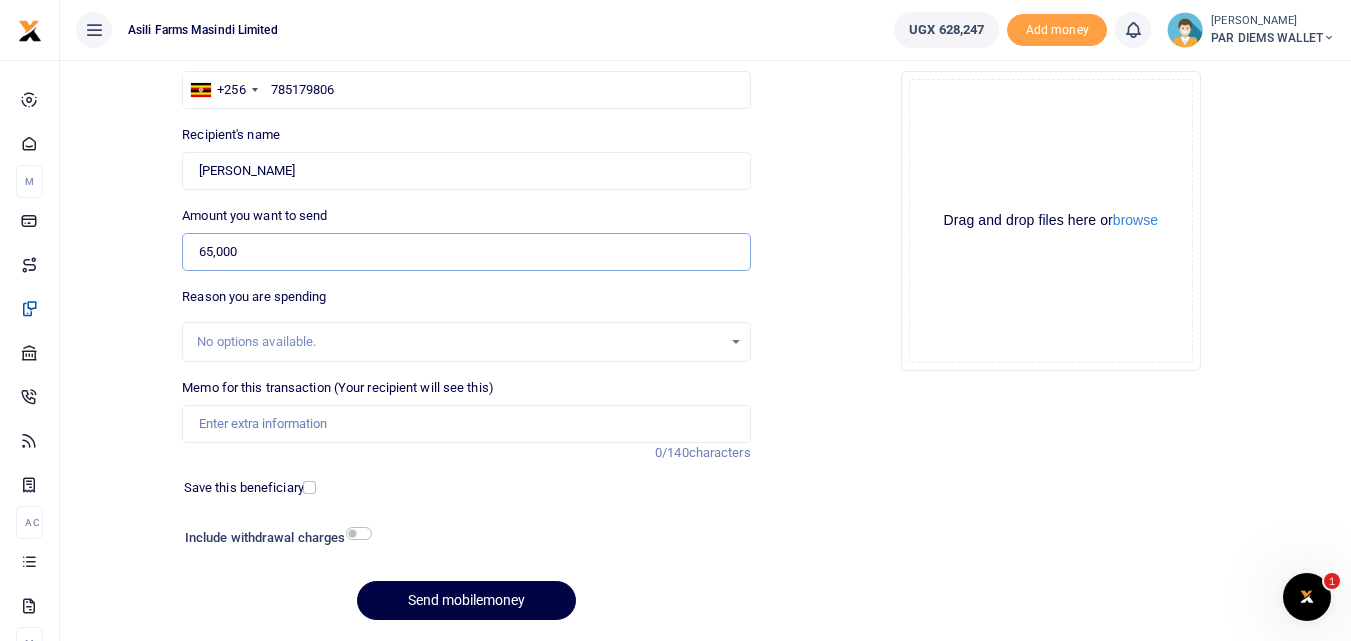 scroll, scrollTop: 166, scrollLeft: 0, axis: vertical 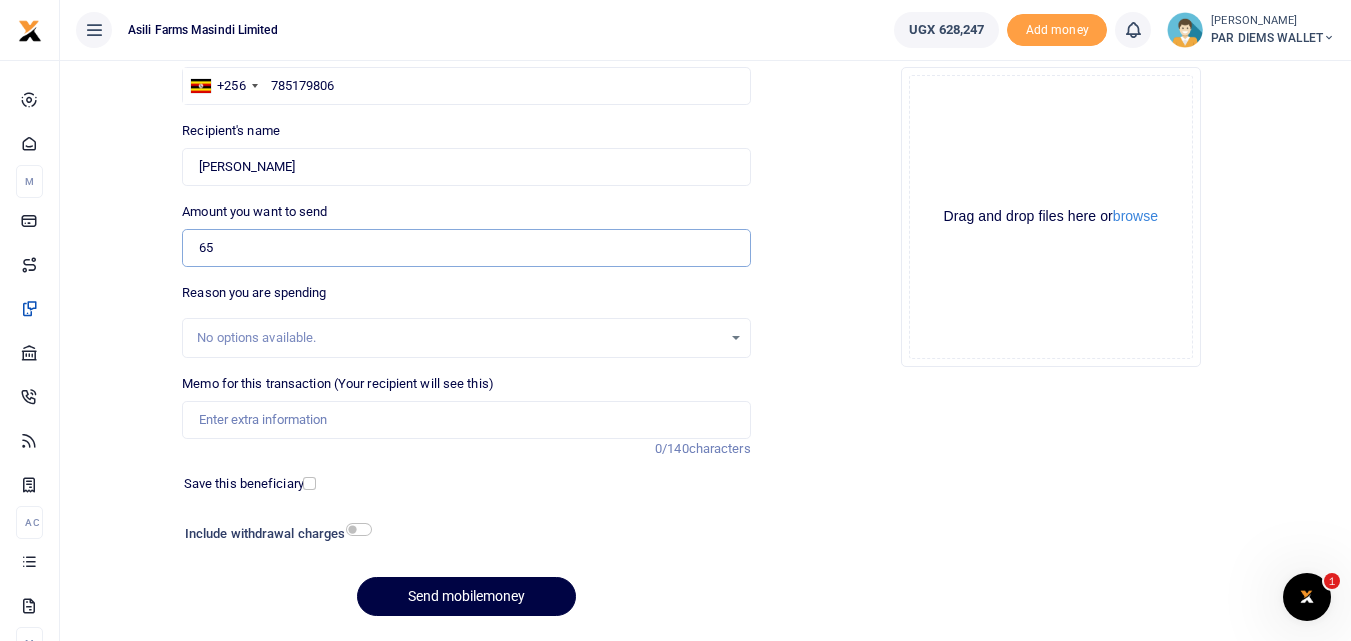 type on "6" 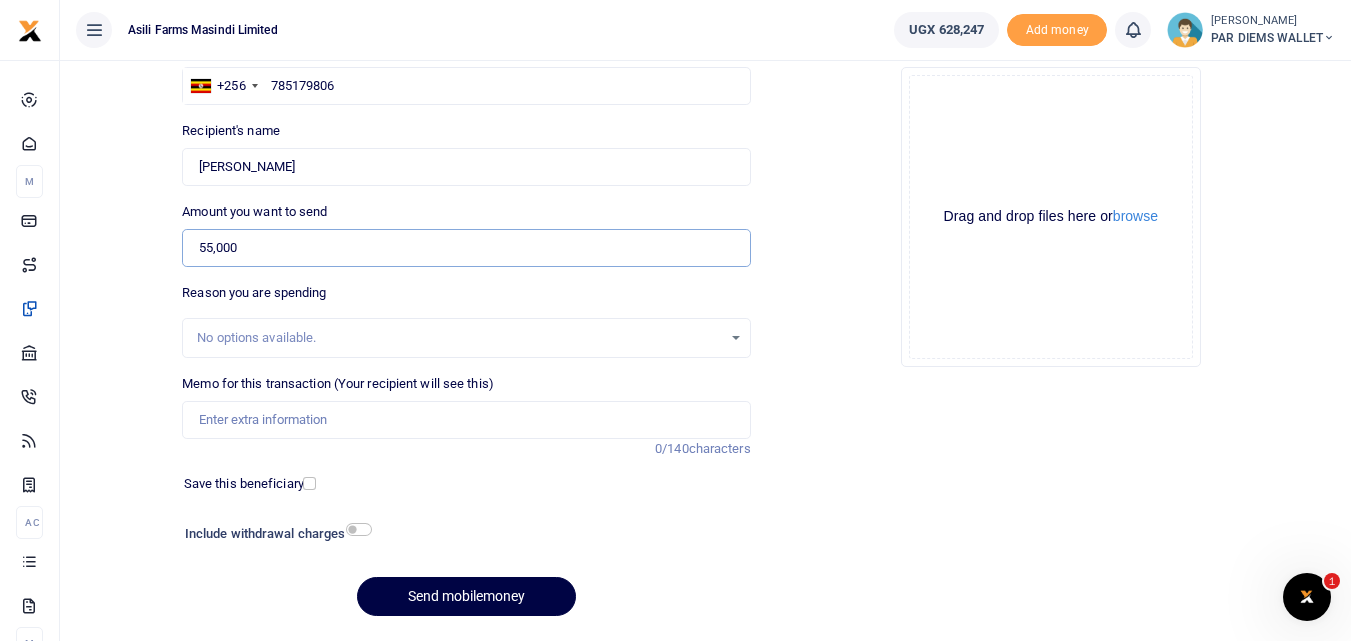 type on "55,000" 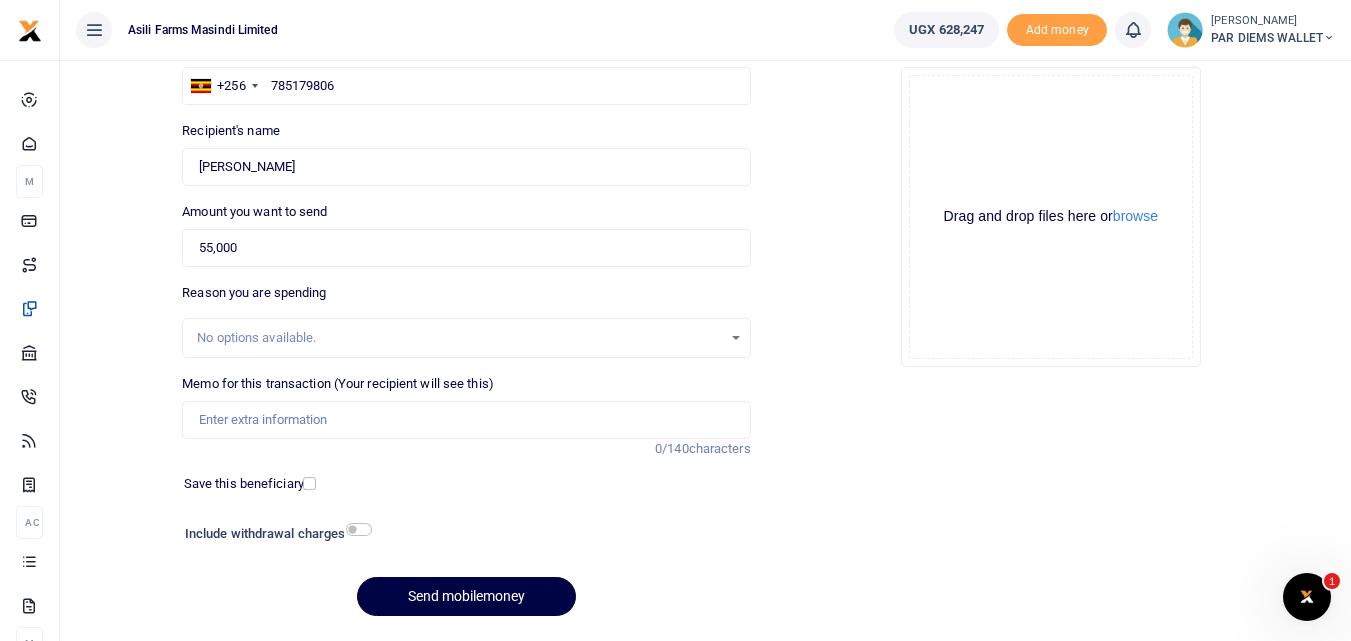 drag, startPoint x: 1349, startPoint y: 406, endPoint x: 1354, endPoint y: 439, distance: 33.37664 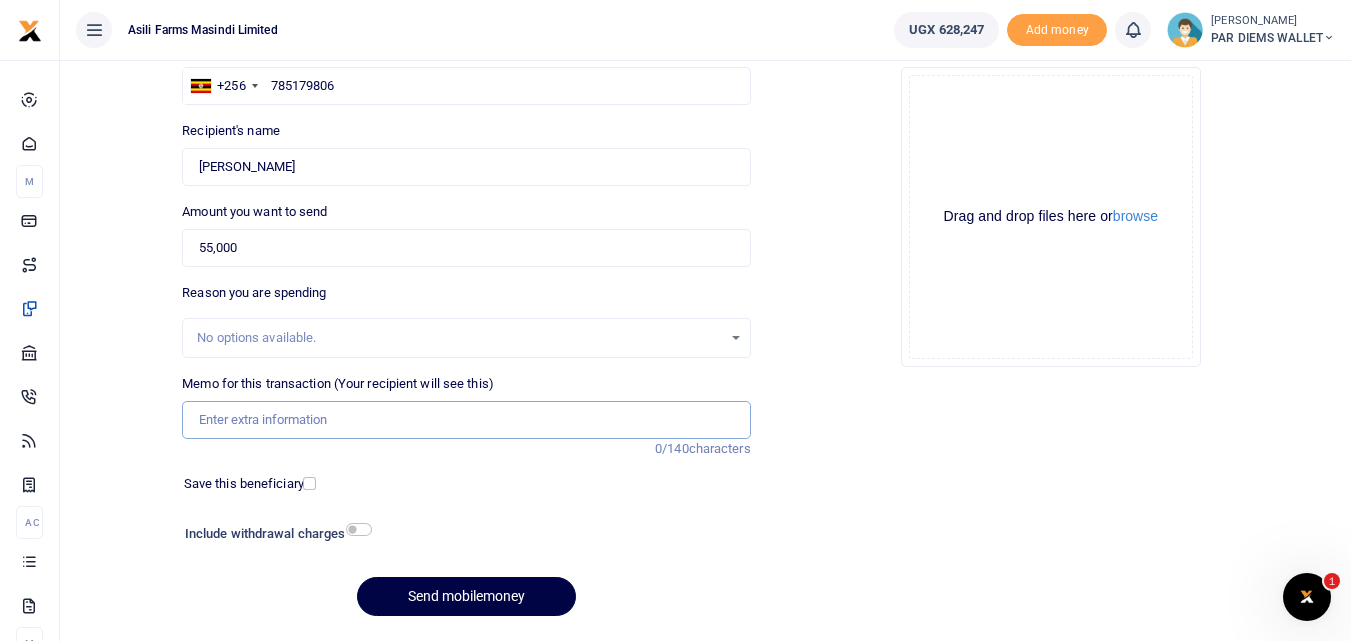 click on "Memo for this transaction (Your recipient will see this)" at bounding box center [466, 420] 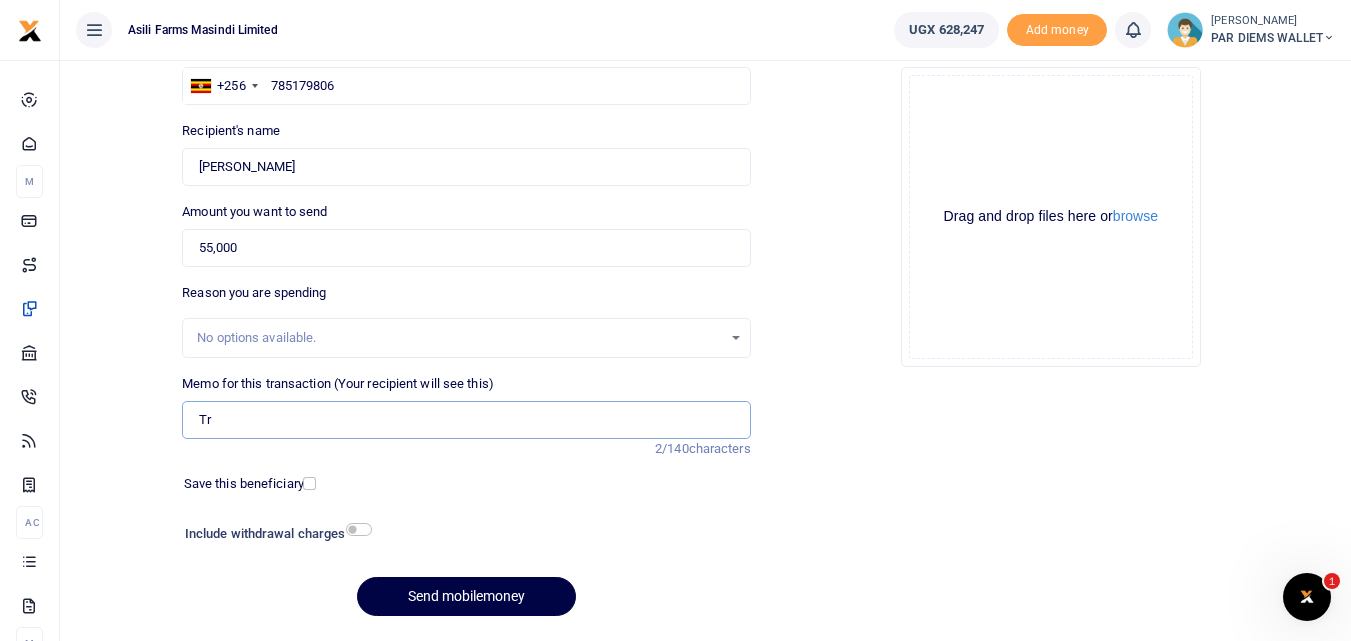 type on "T" 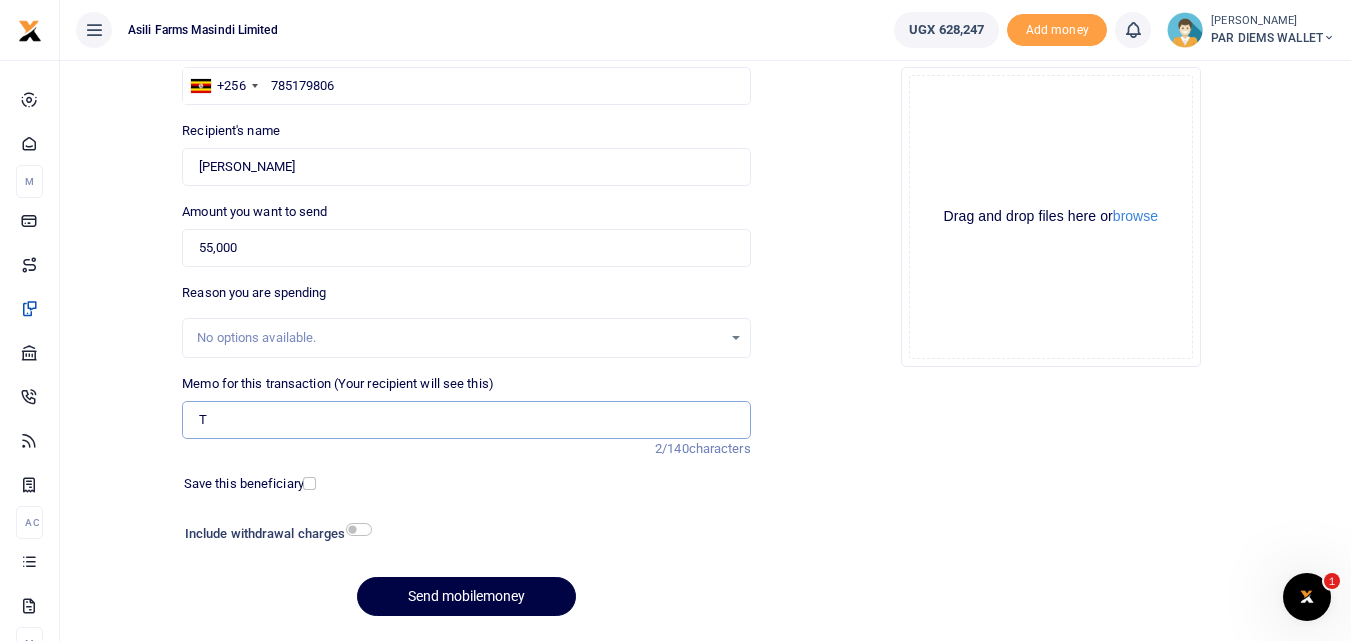 type 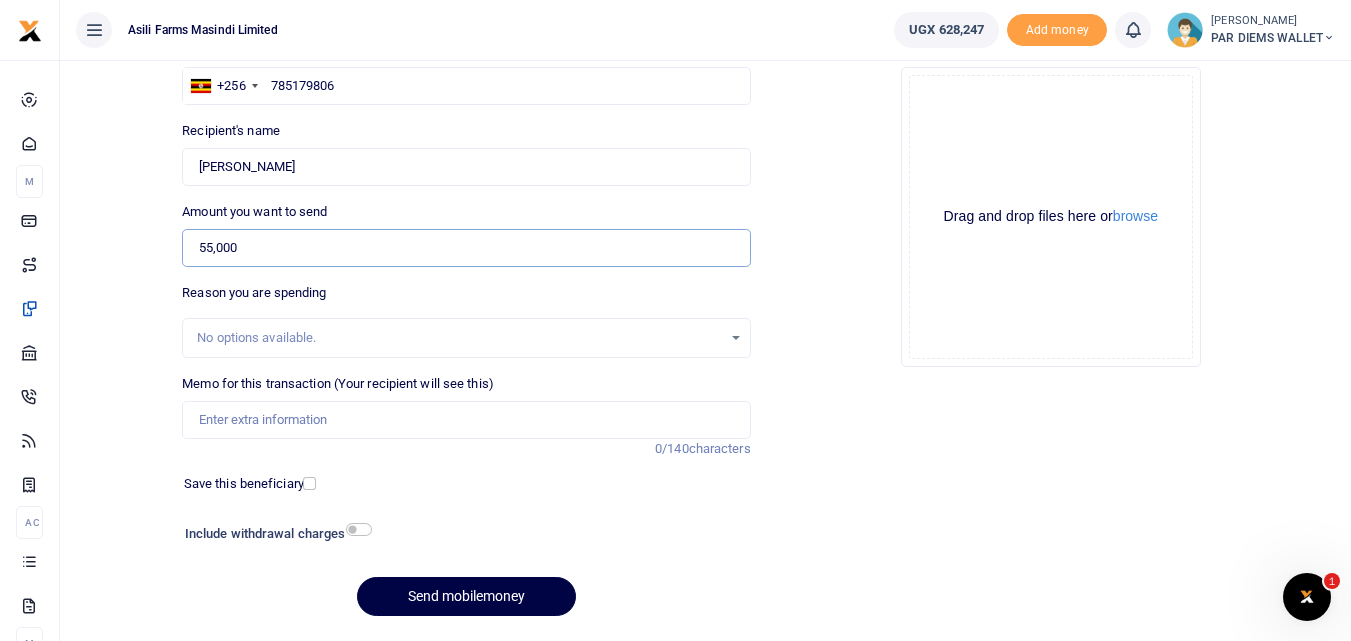 click on "55,000" at bounding box center (466, 248) 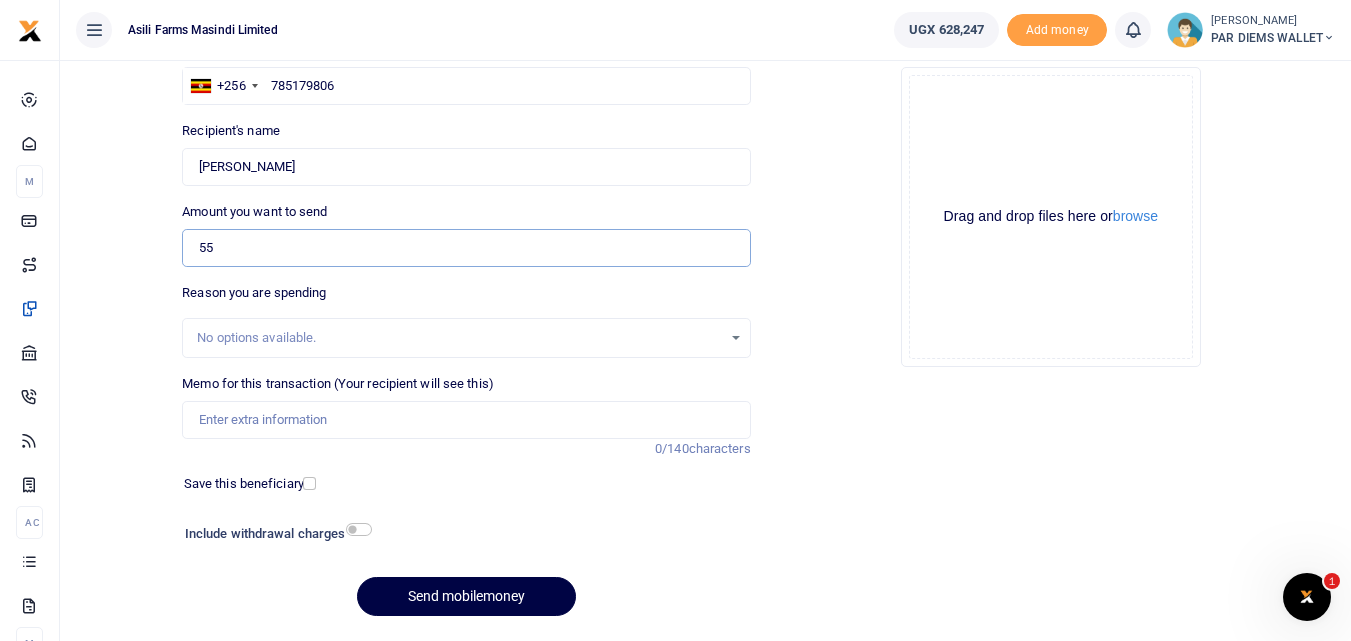 type on "5" 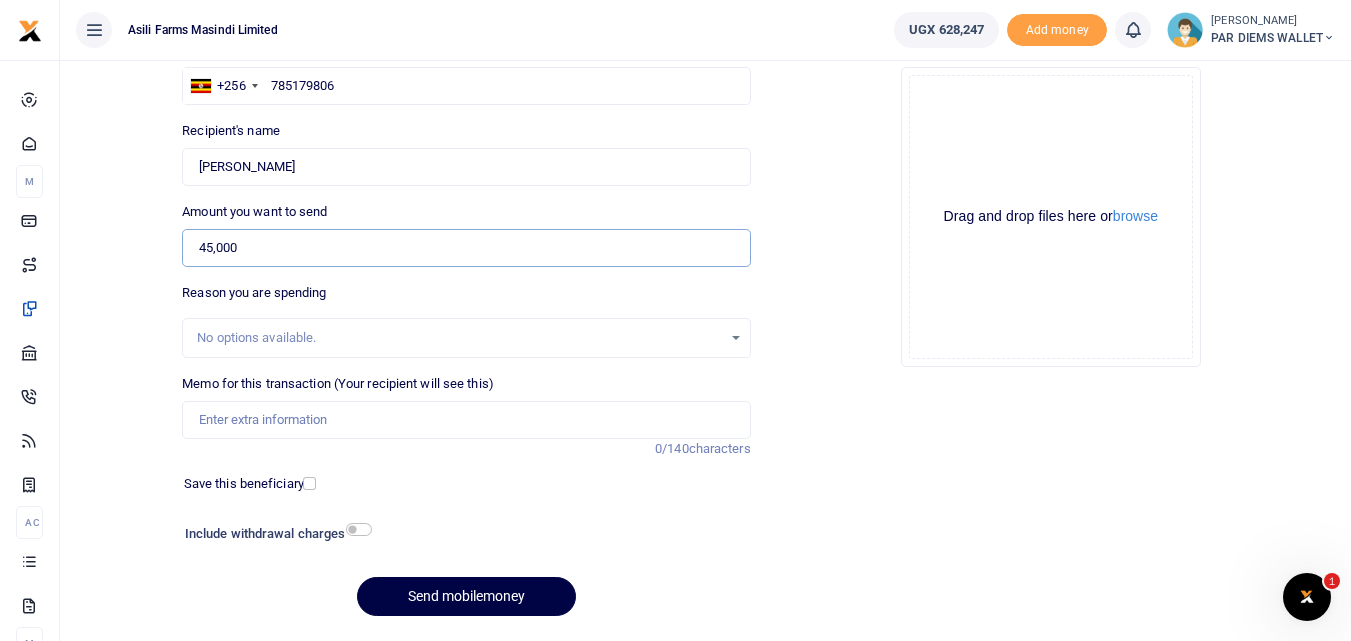 type on "45,000" 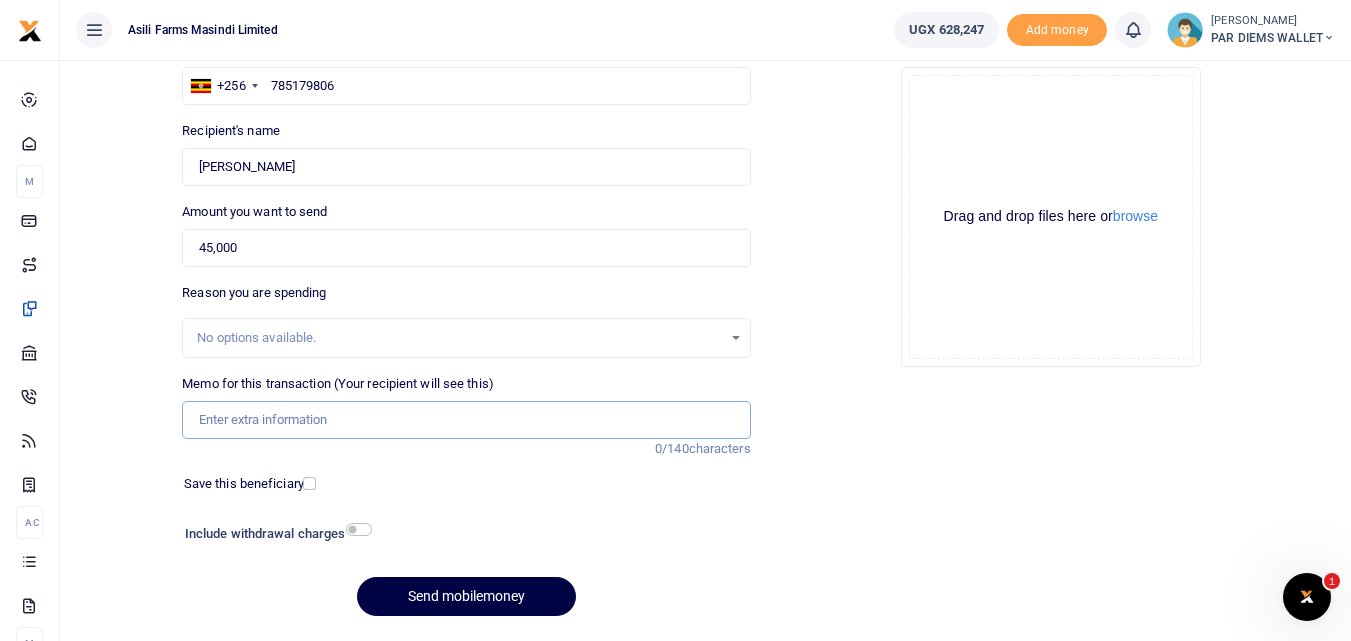click on "Memo for this transaction (Your recipient will see this)" at bounding box center [466, 420] 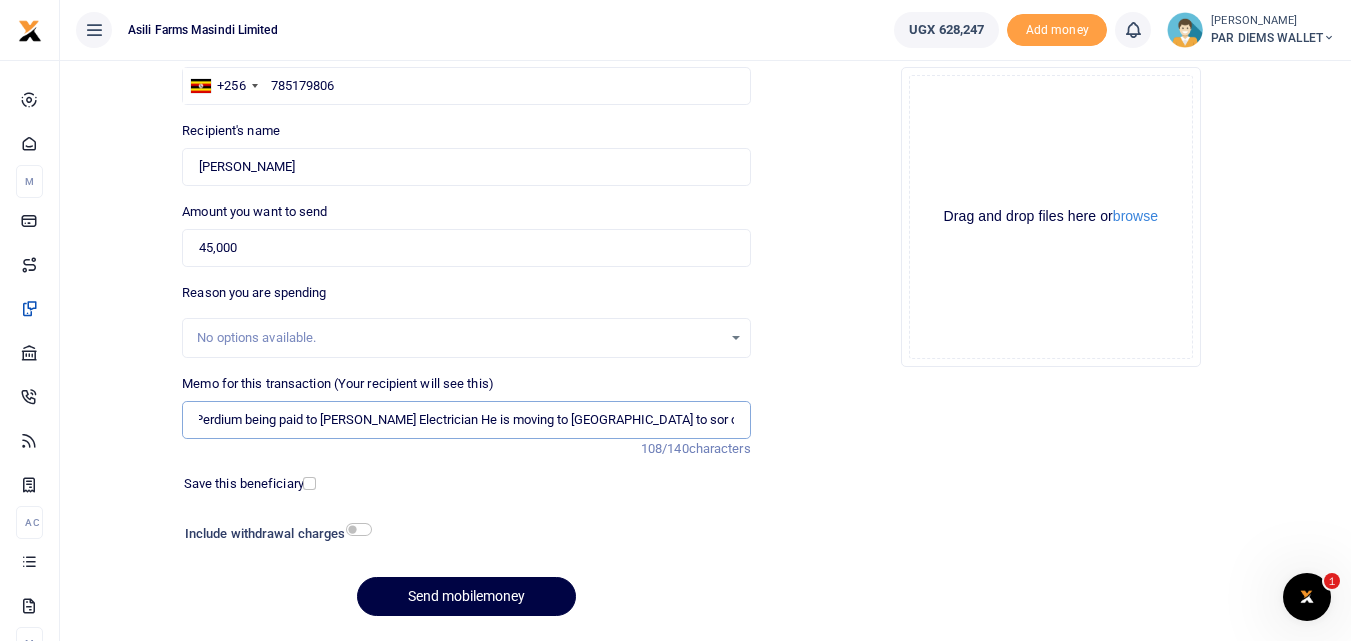 scroll, scrollTop: 0, scrollLeft: 89, axis: horizontal 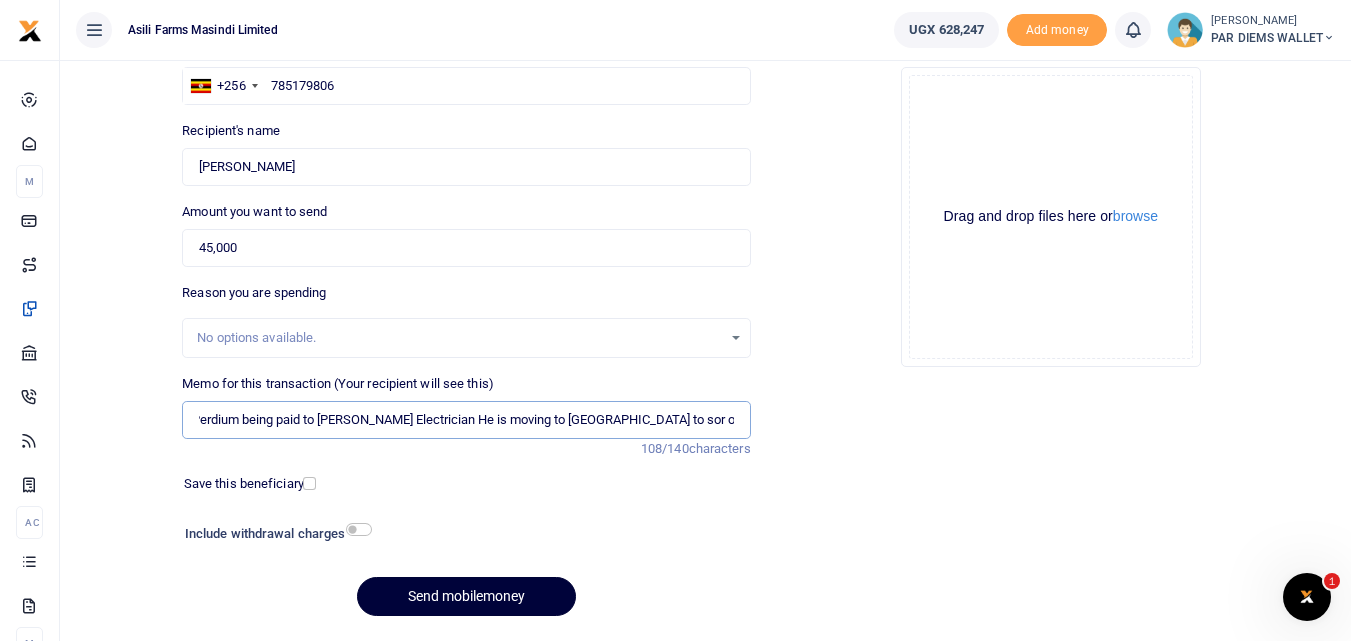 type on "Transport and Perdium being paid to Isaac Electrician He is moving to Amatheon to sor out Electrical issues" 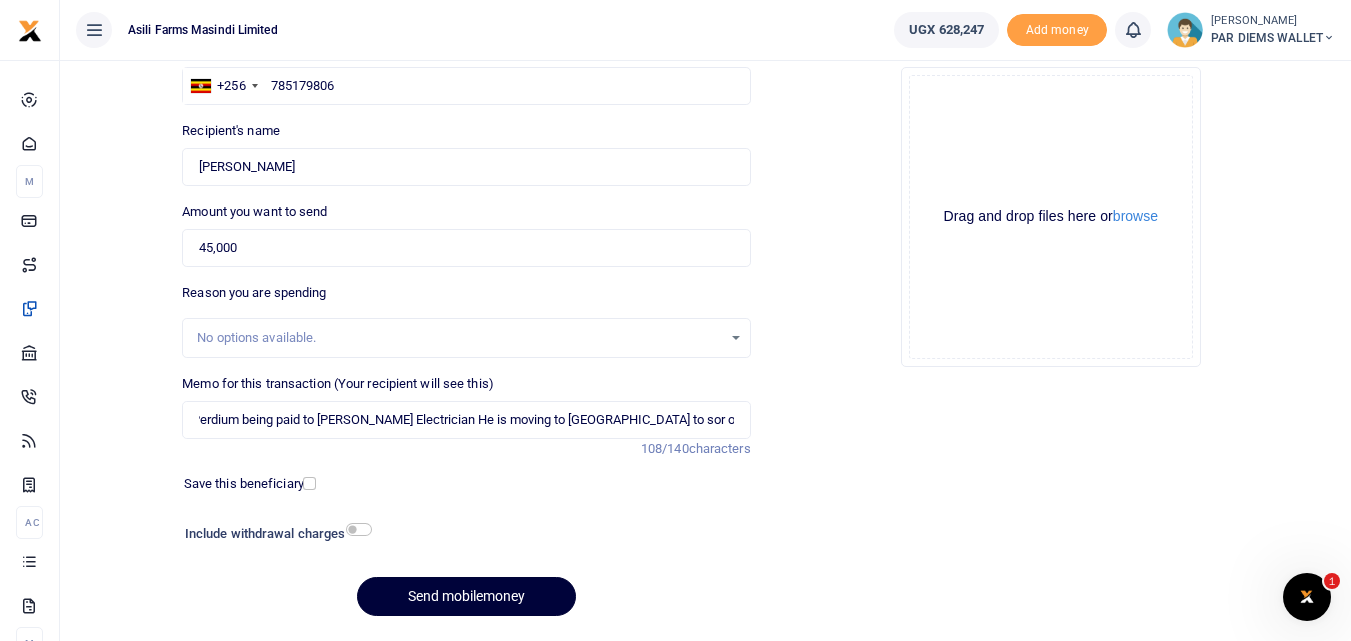scroll, scrollTop: 0, scrollLeft: 0, axis: both 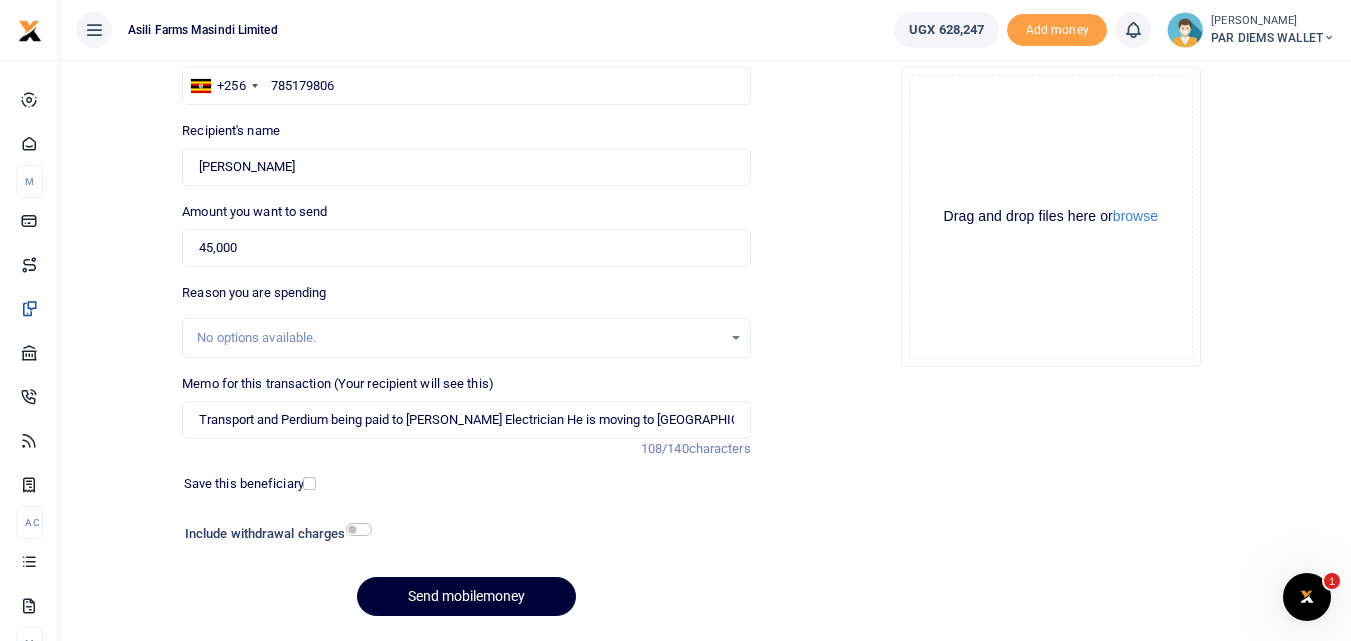 click on "Send mobilemoney" at bounding box center (466, 596) 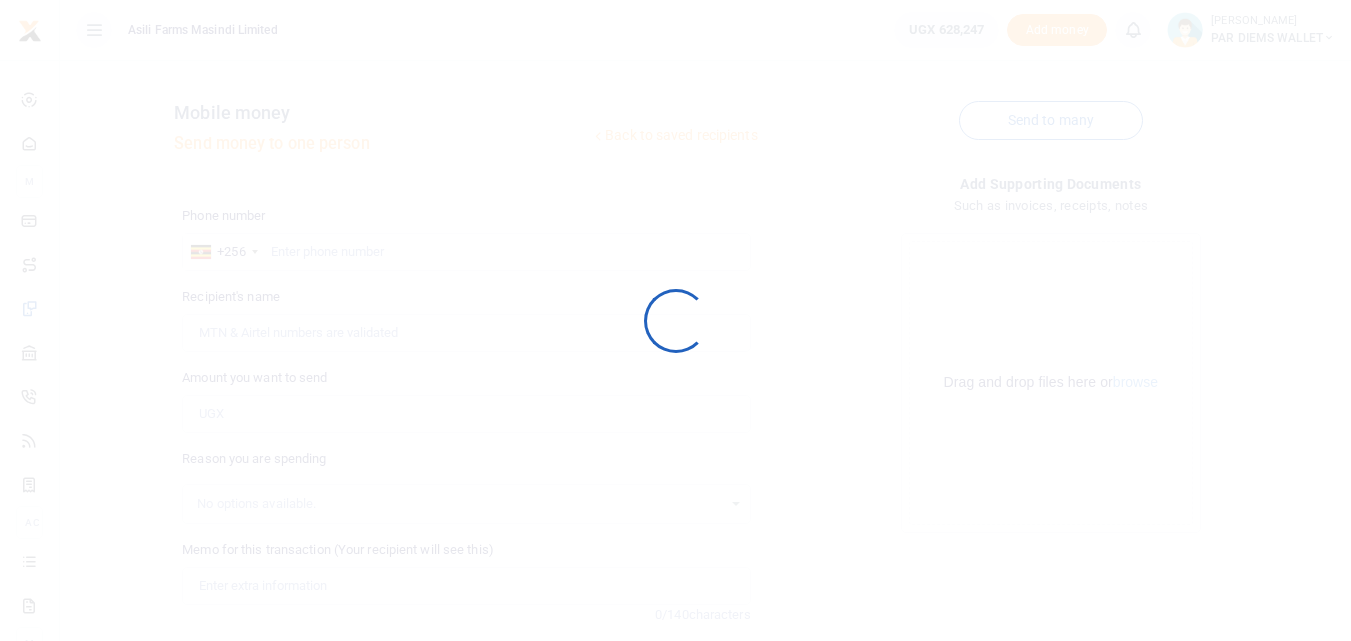 scroll, scrollTop: 166, scrollLeft: 0, axis: vertical 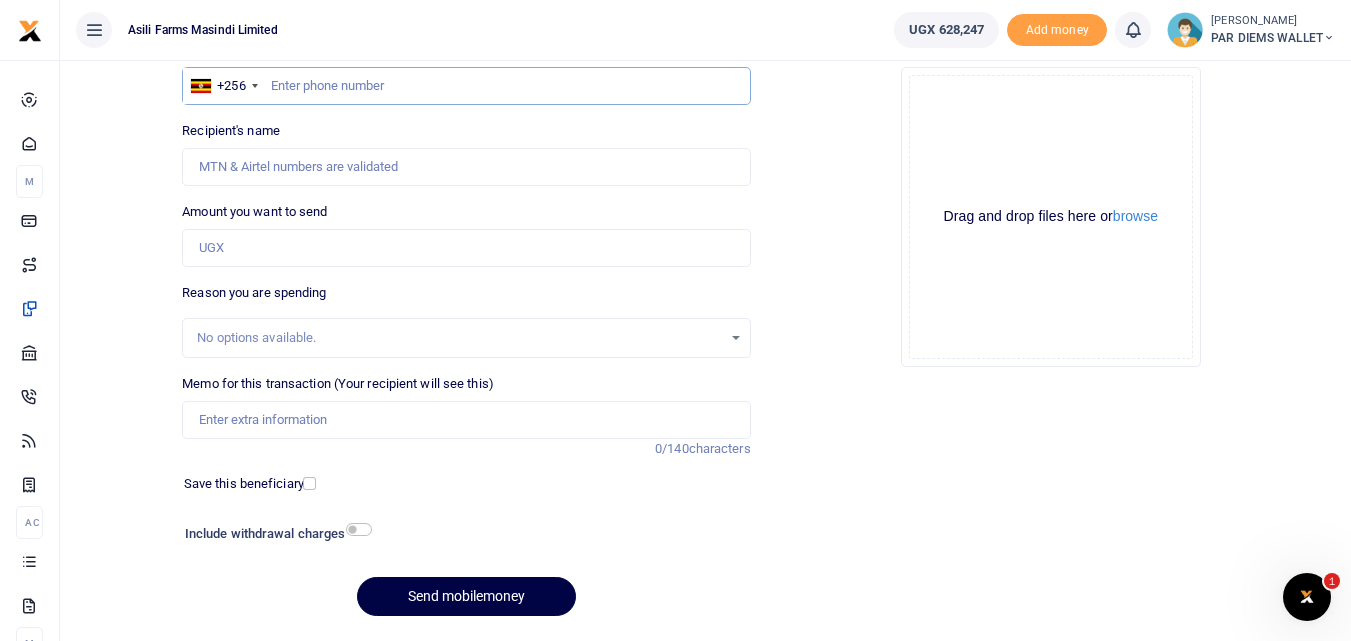 click at bounding box center (466, 86) 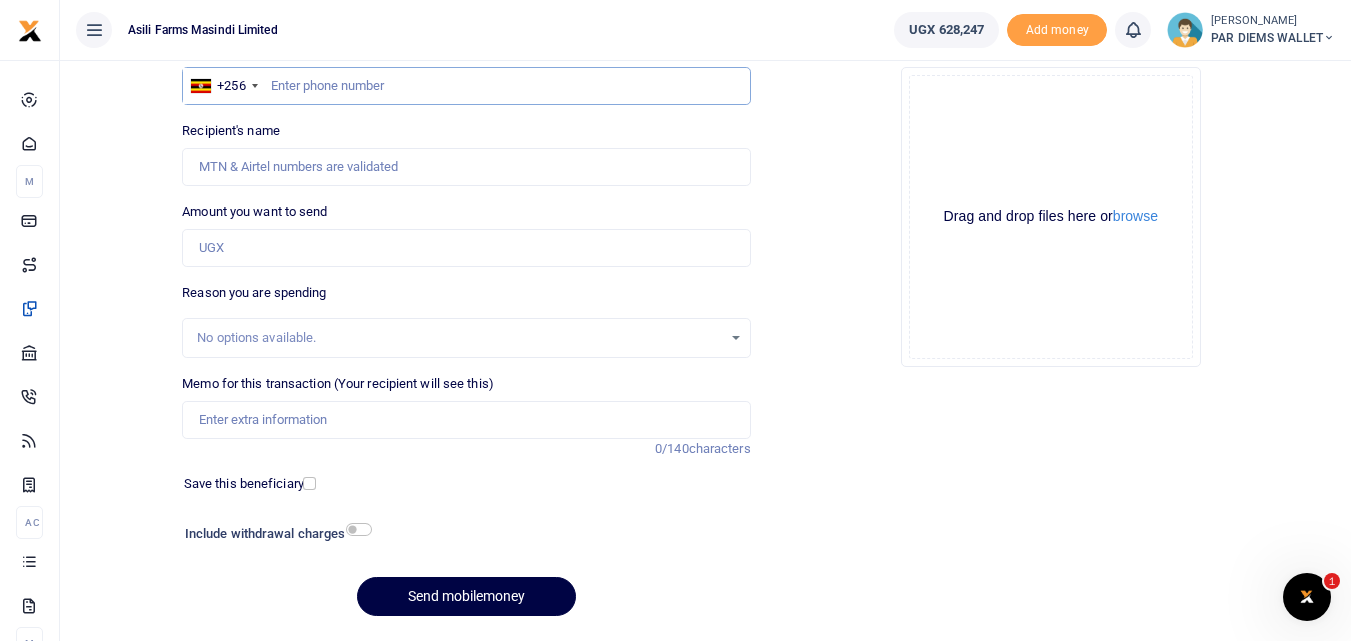 click at bounding box center [466, 86] 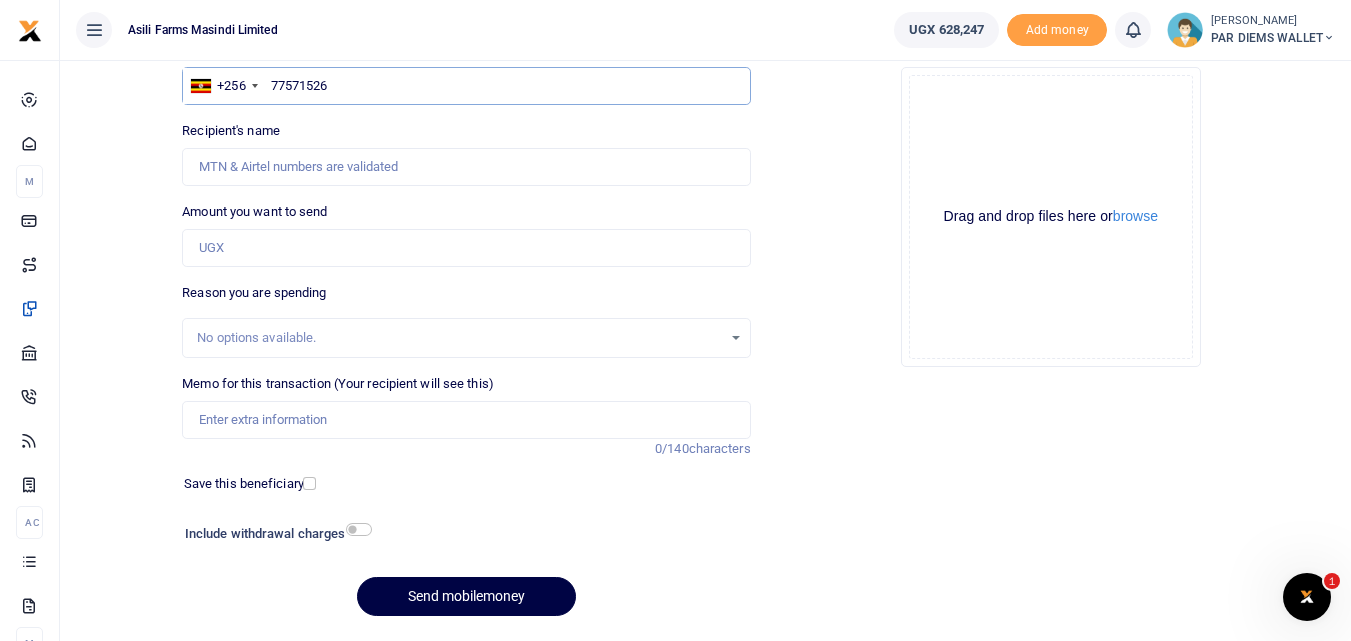 type on "775715261" 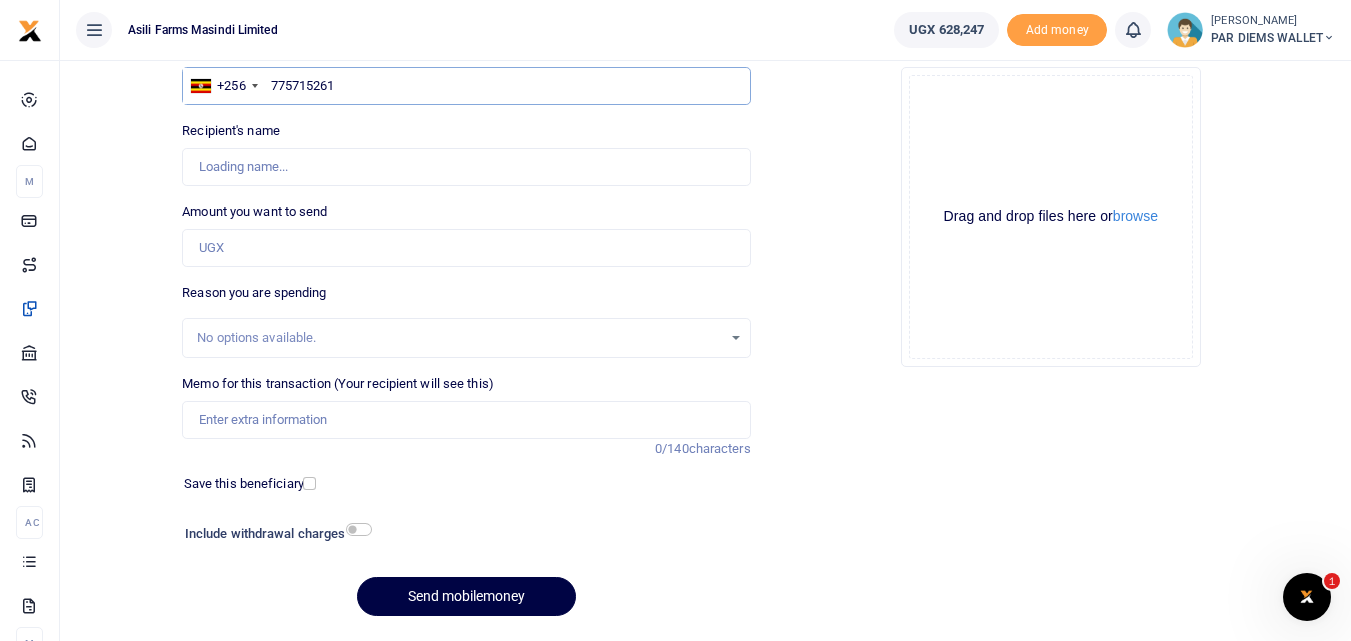 type on "Doreen Kabayanja" 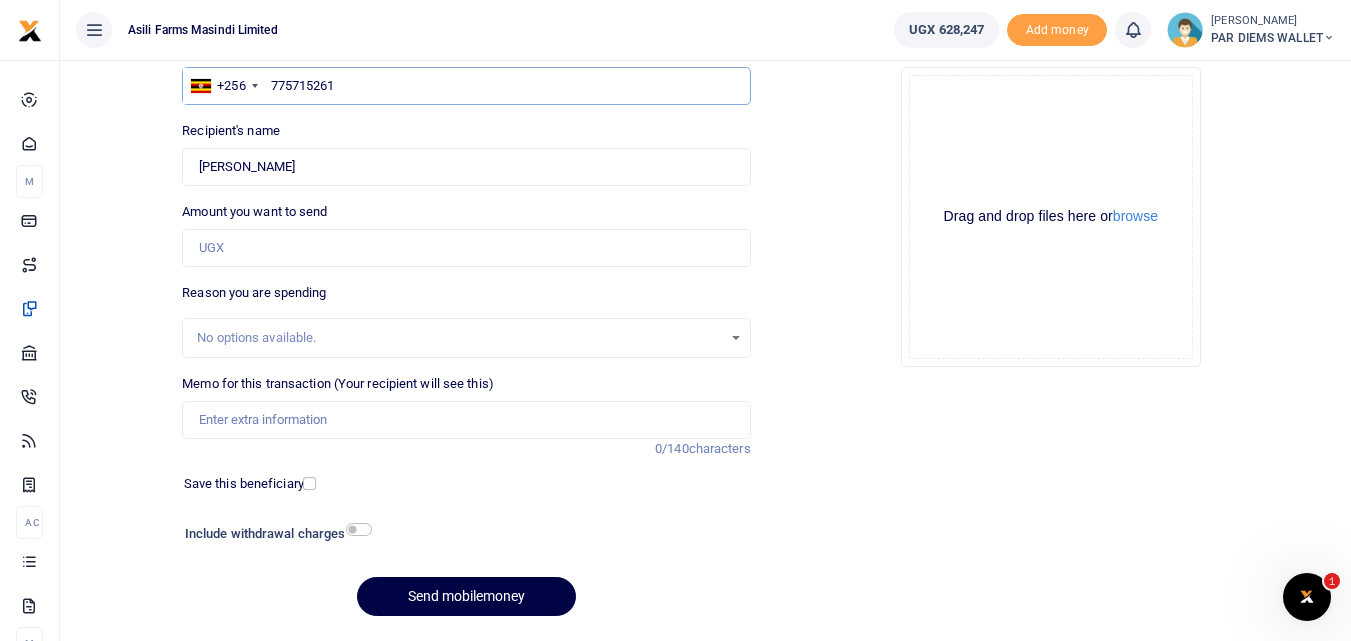 type on "775715261" 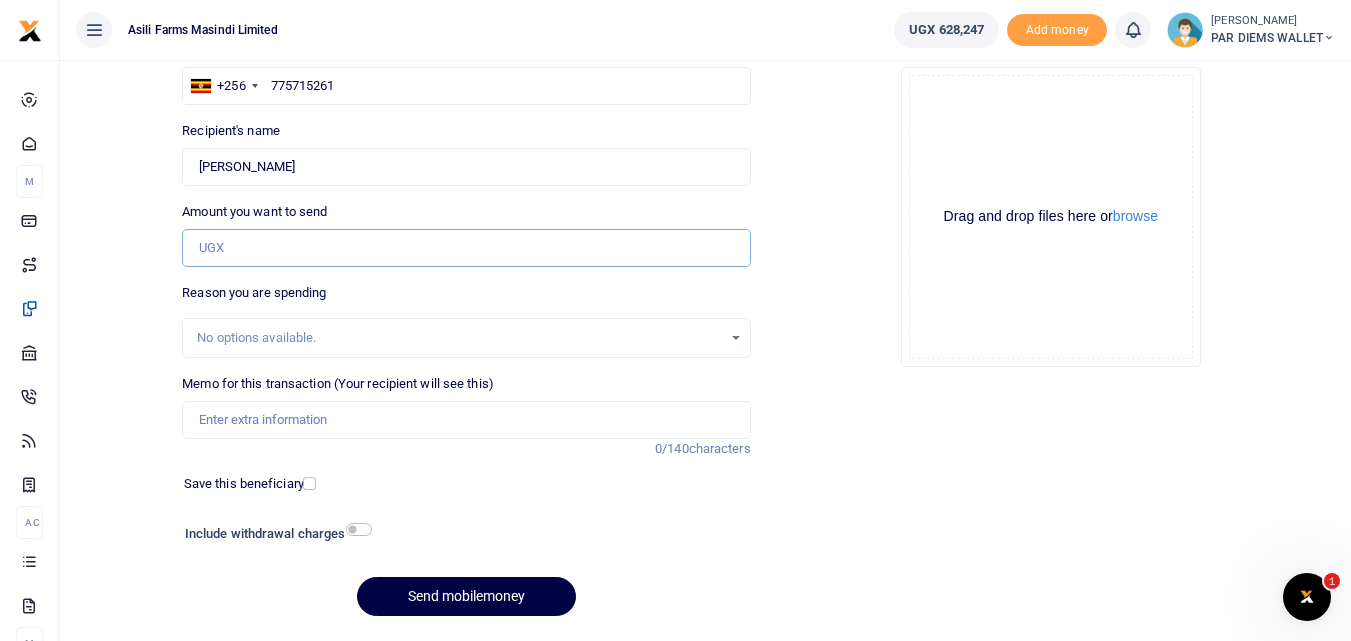 click on "Amount you want to send" at bounding box center [466, 248] 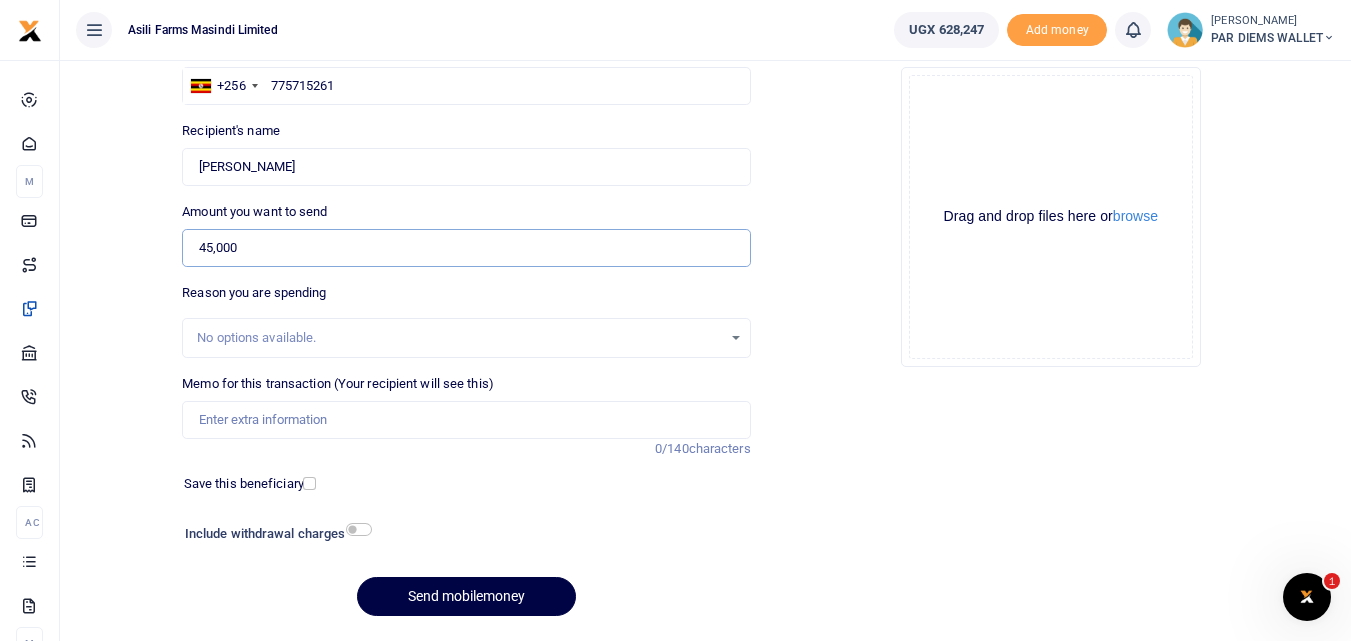 scroll, scrollTop: 225, scrollLeft: 0, axis: vertical 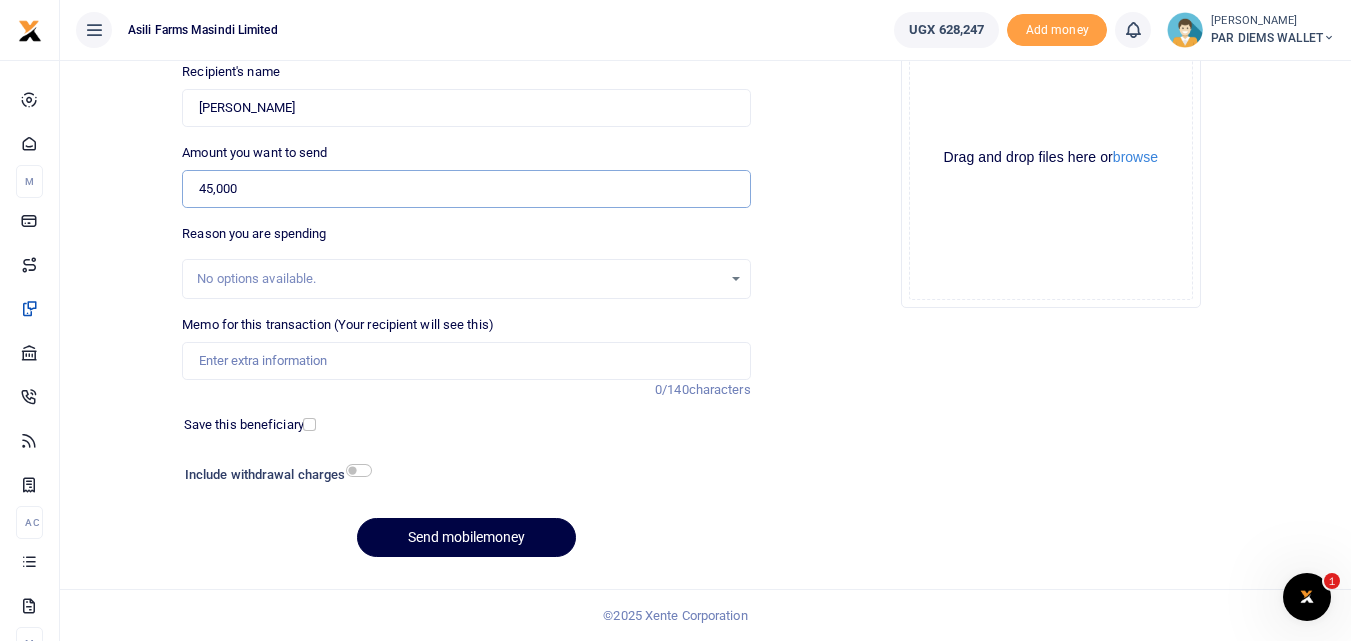 type on "45,000" 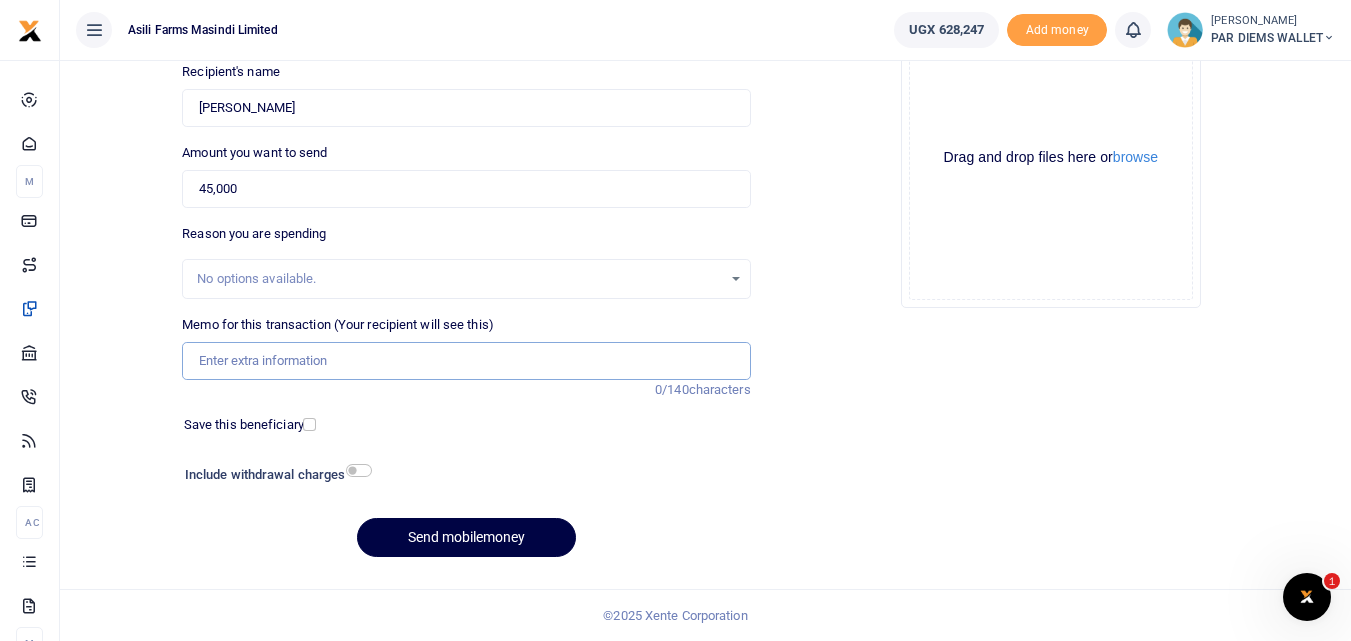 click on "Memo for this transaction (Your recipient will see this)" at bounding box center [466, 361] 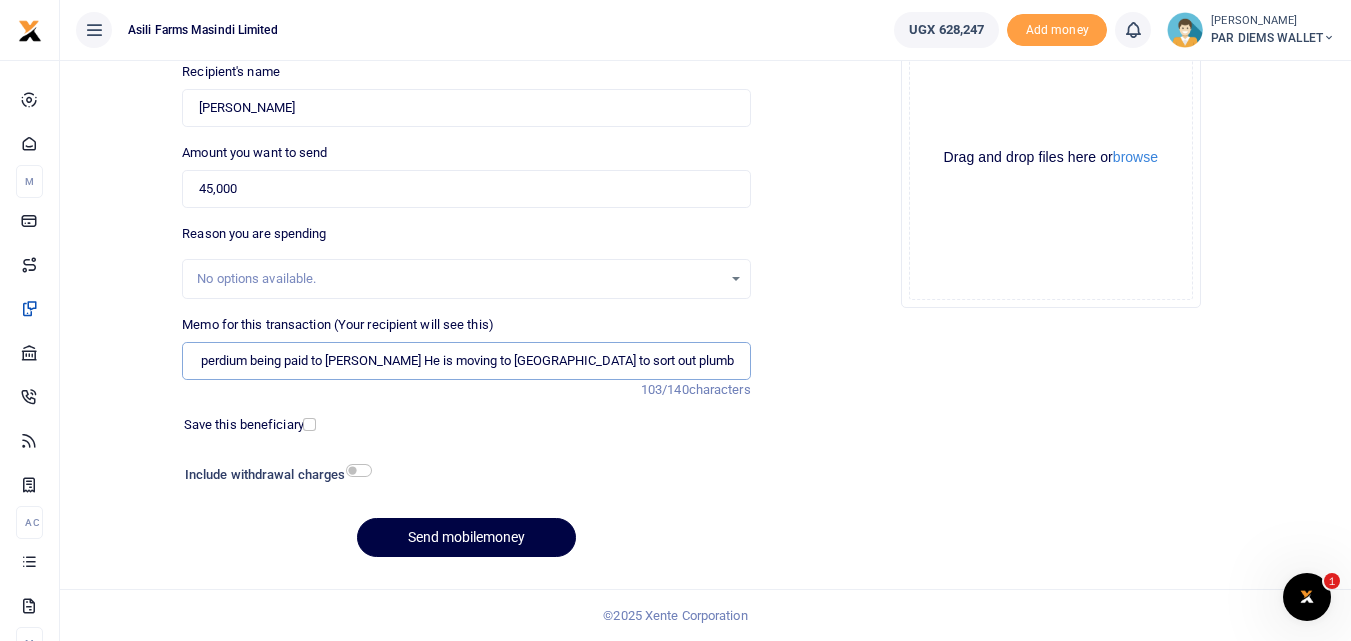 scroll, scrollTop: 0, scrollLeft: 83, axis: horizontal 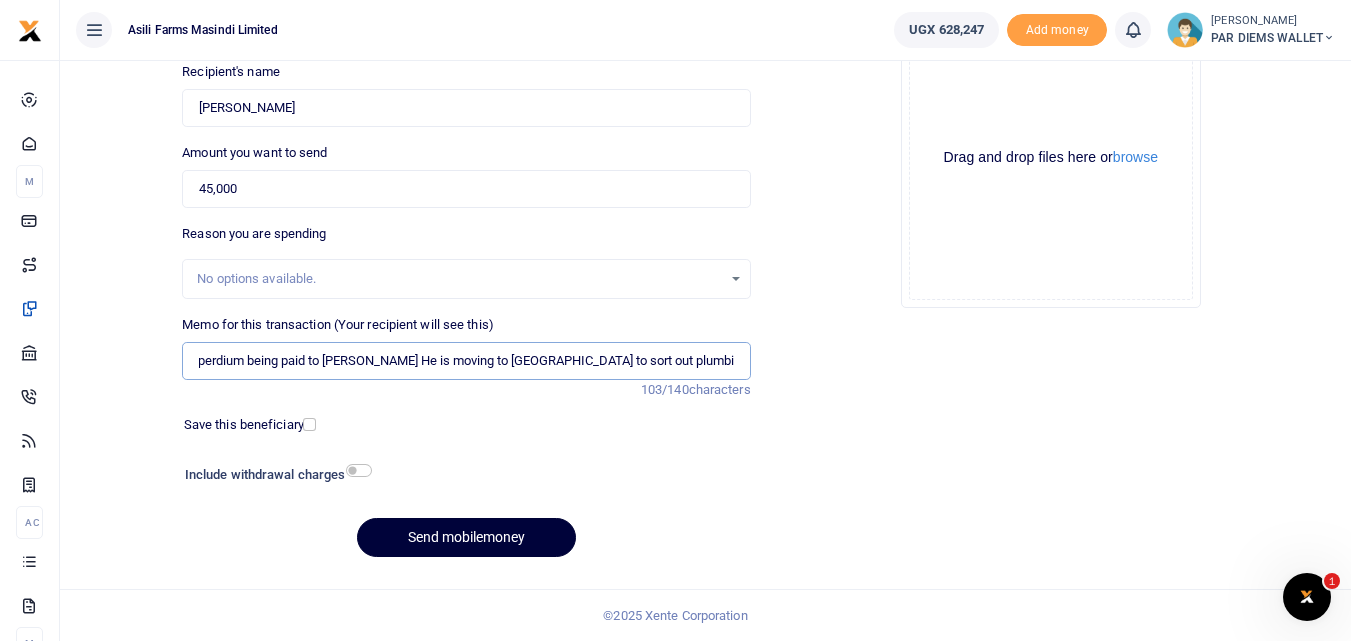 type on "Transport and perdium being paid to Denis Plumber He is moving to Amatheon to sort out plumbing issues" 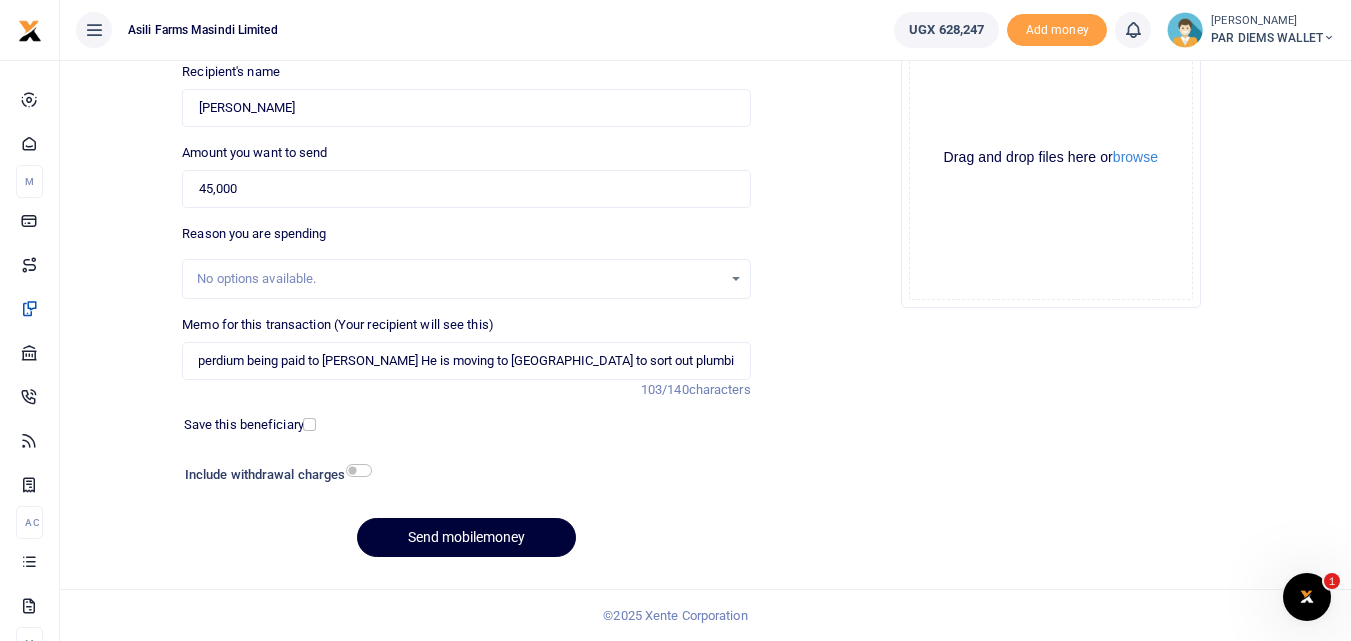 scroll, scrollTop: 0, scrollLeft: 0, axis: both 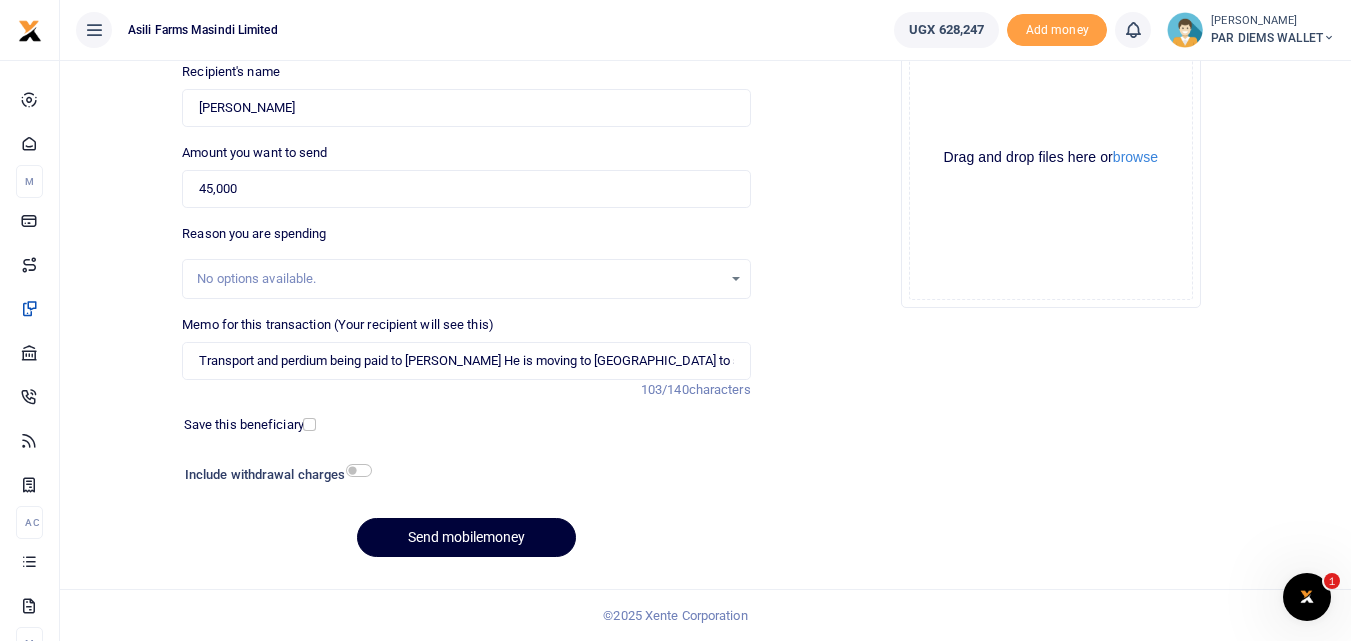 click on "Send mobilemoney" at bounding box center (466, 537) 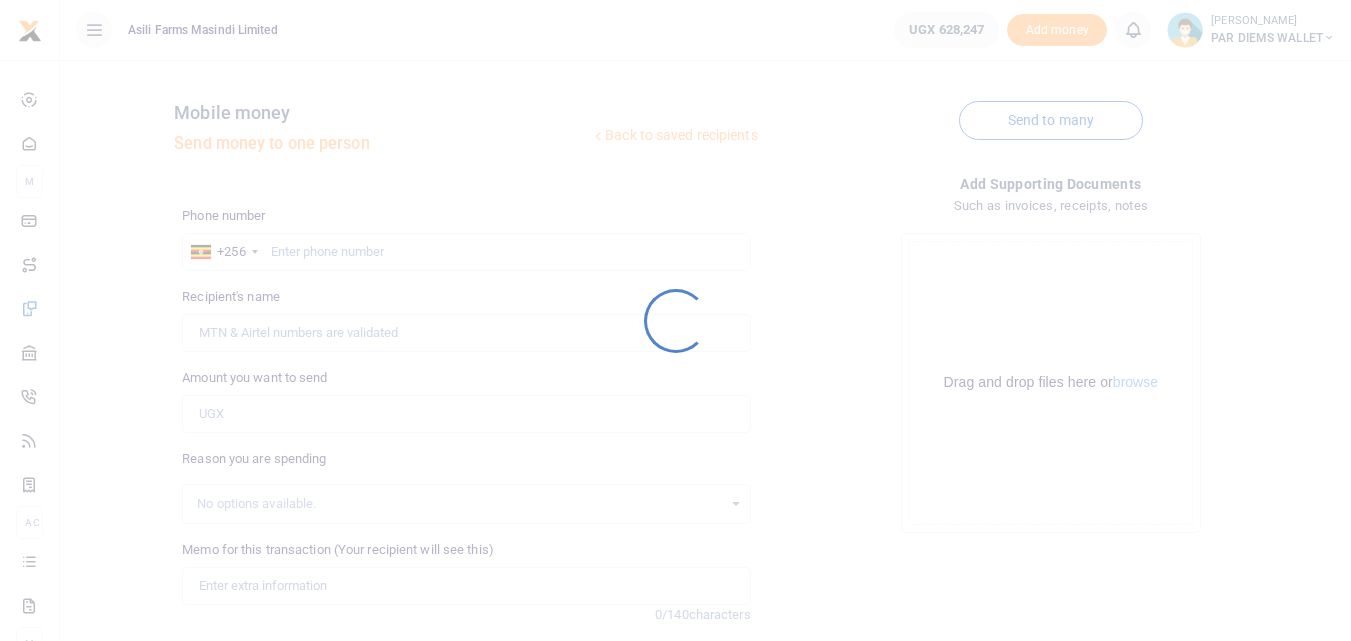 scroll, scrollTop: 225, scrollLeft: 0, axis: vertical 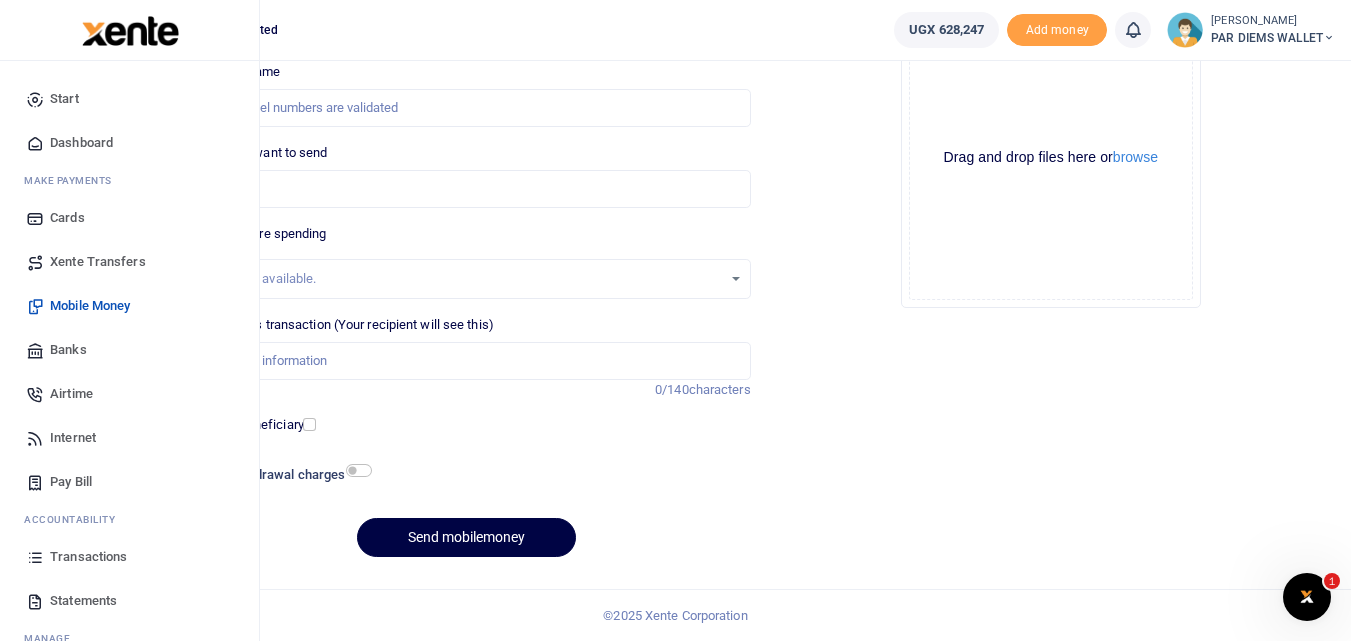 click at bounding box center (35, 557) 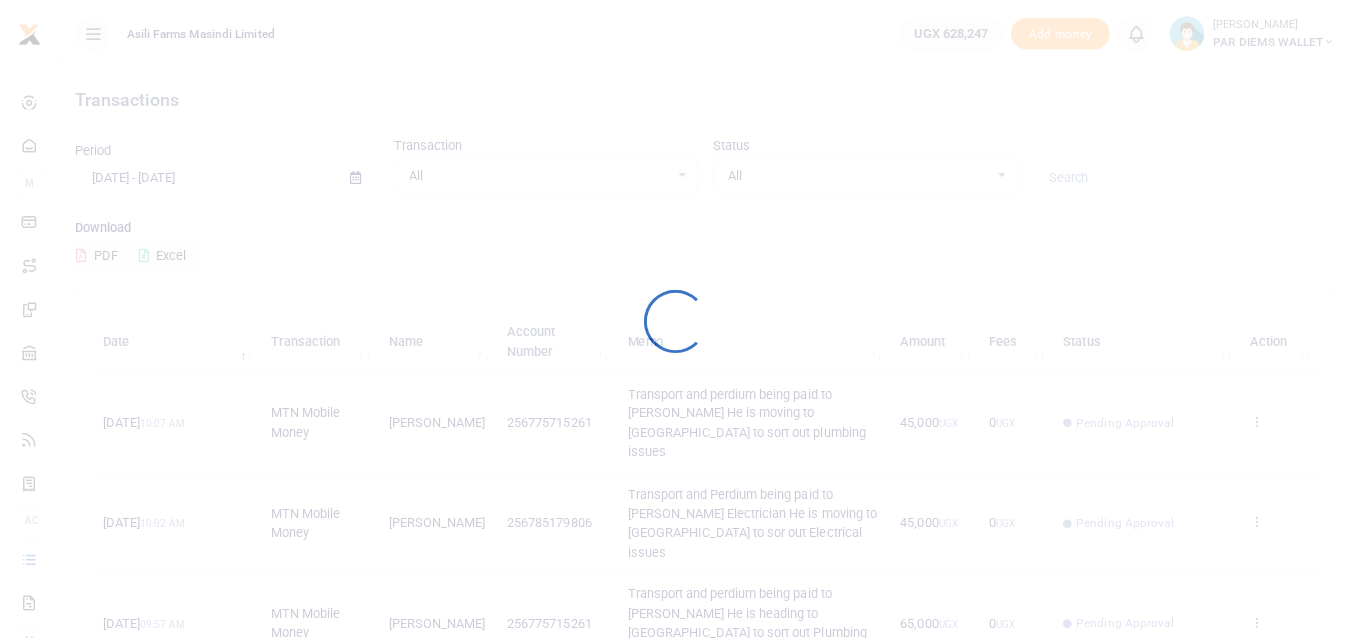 scroll, scrollTop: 0, scrollLeft: 0, axis: both 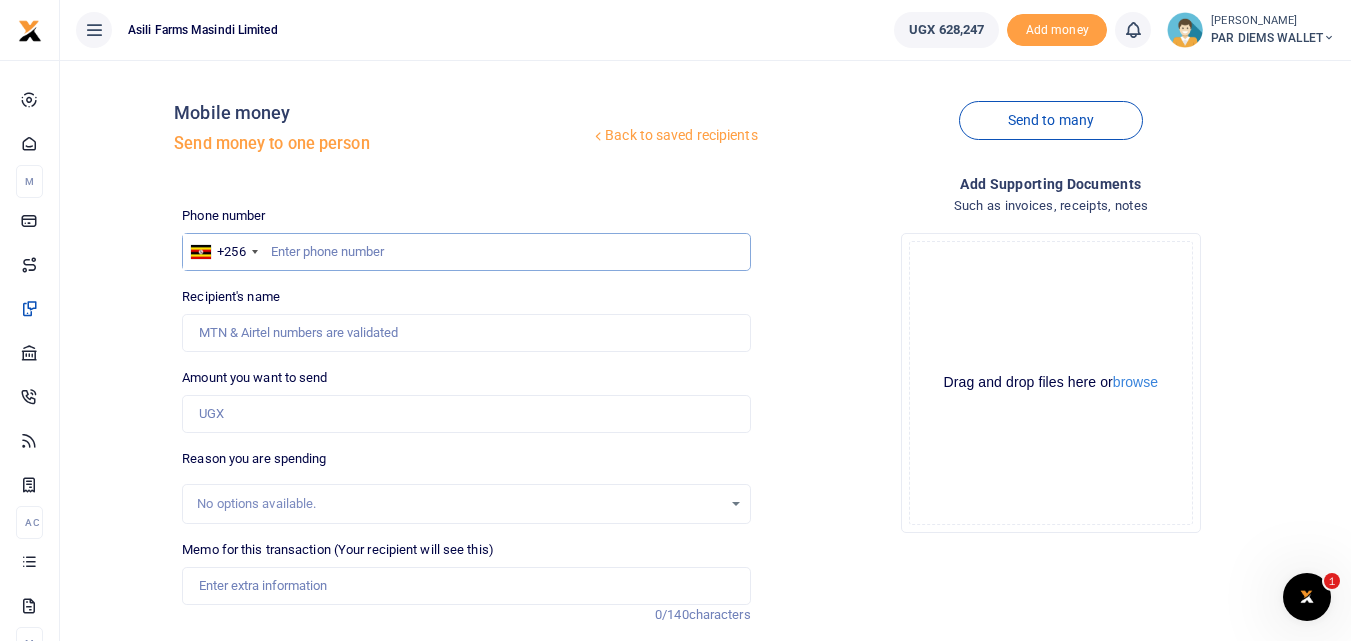 click at bounding box center (466, 252) 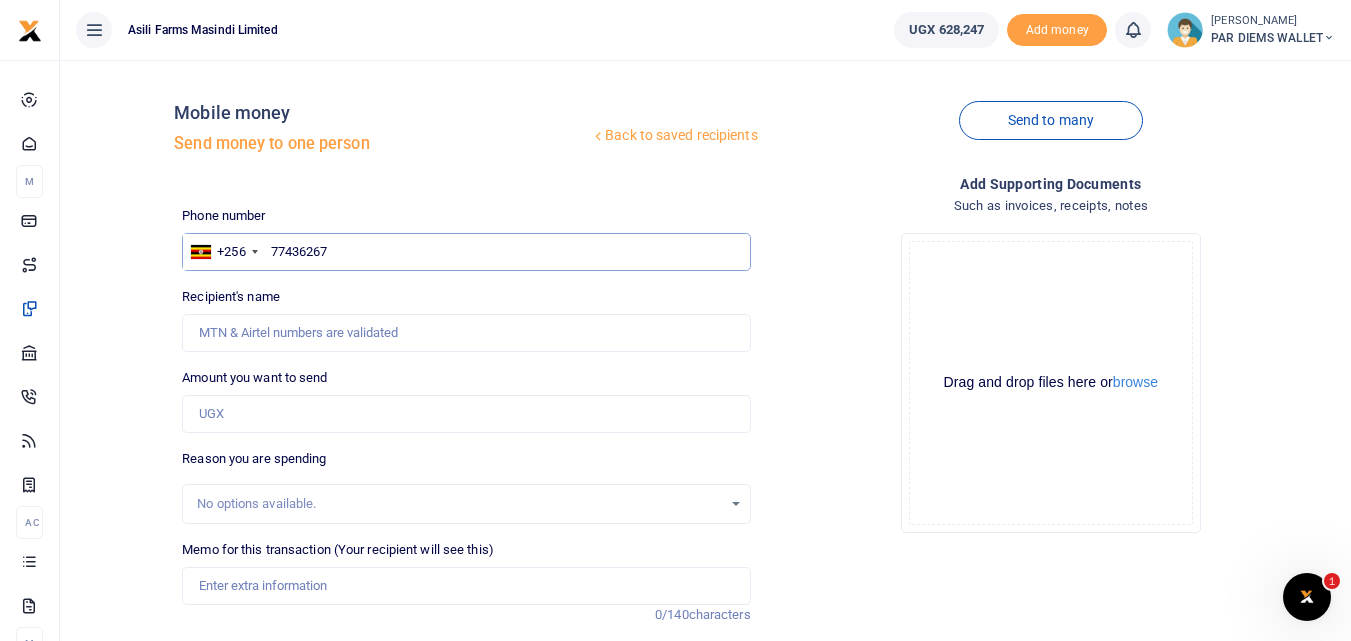 type on "774362673" 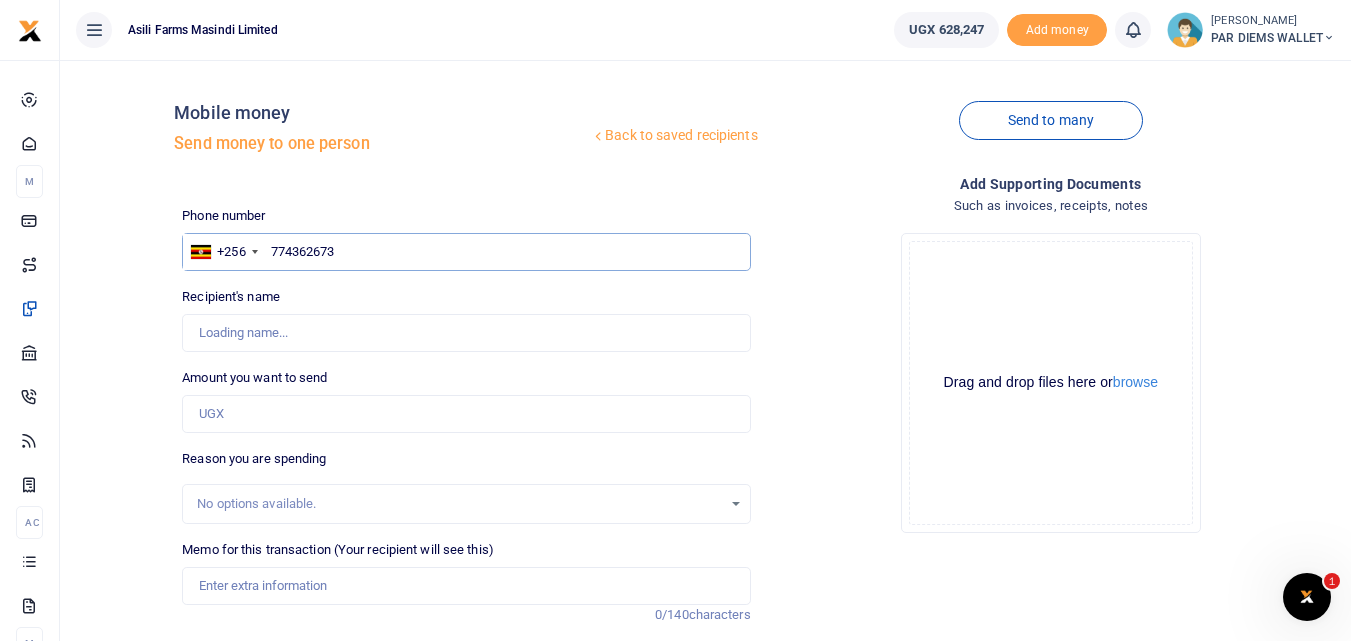 type on "Muhamad Kizito" 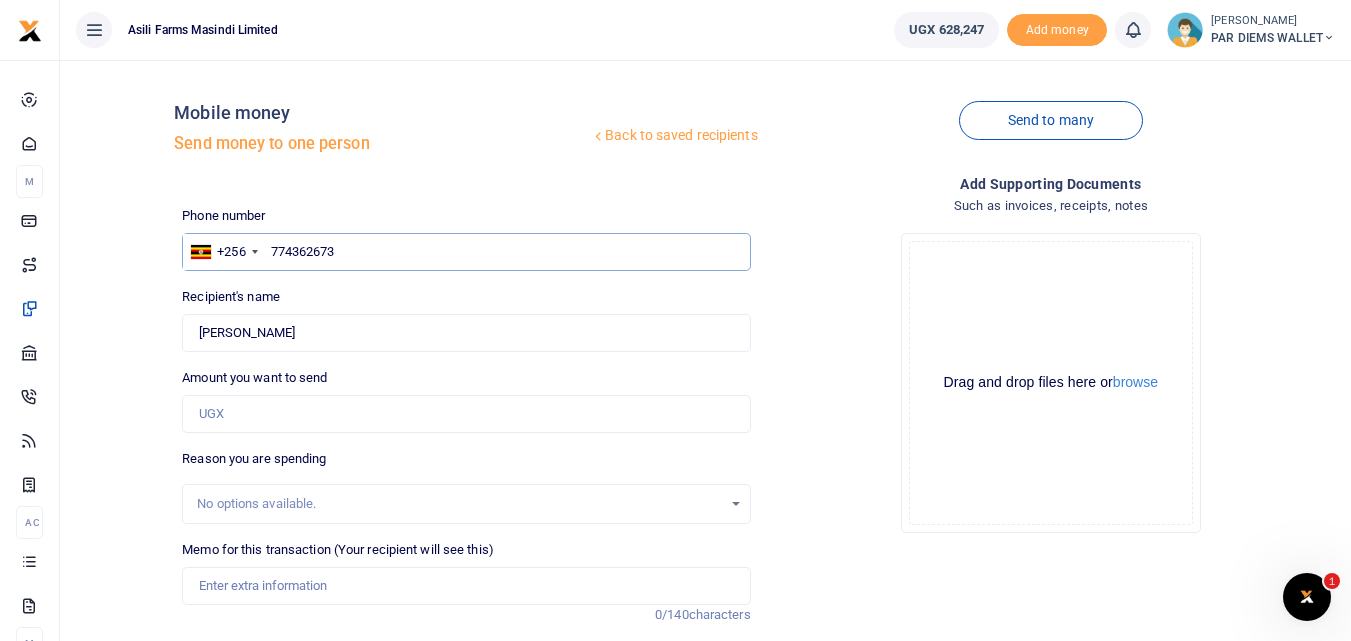 type on "774362673" 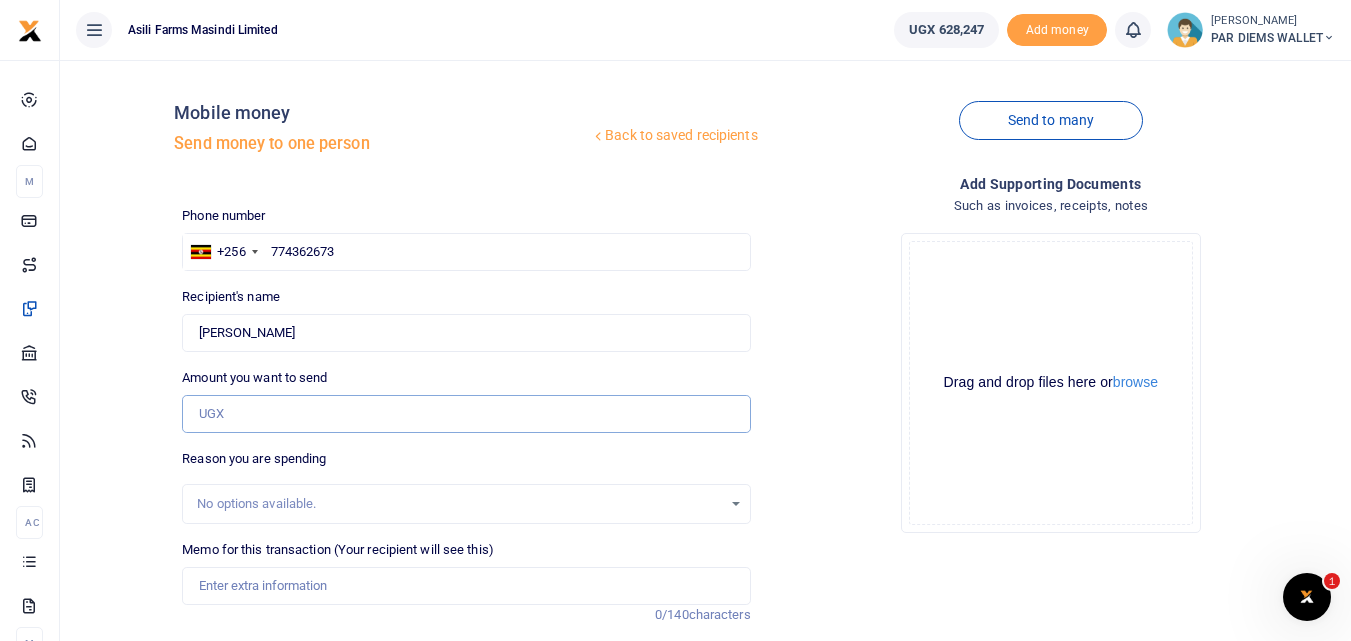 click on "Amount you want to send" at bounding box center (466, 414) 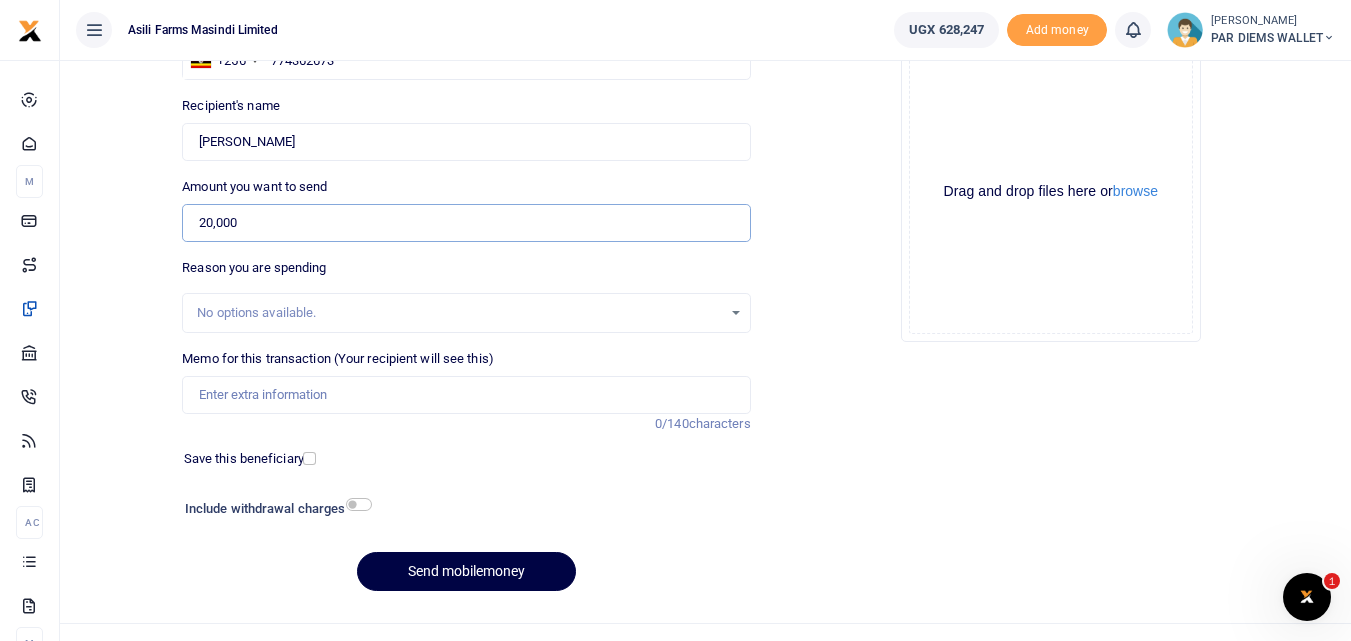 scroll, scrollTop: 192, scrollLeft: 0, axis: vertical 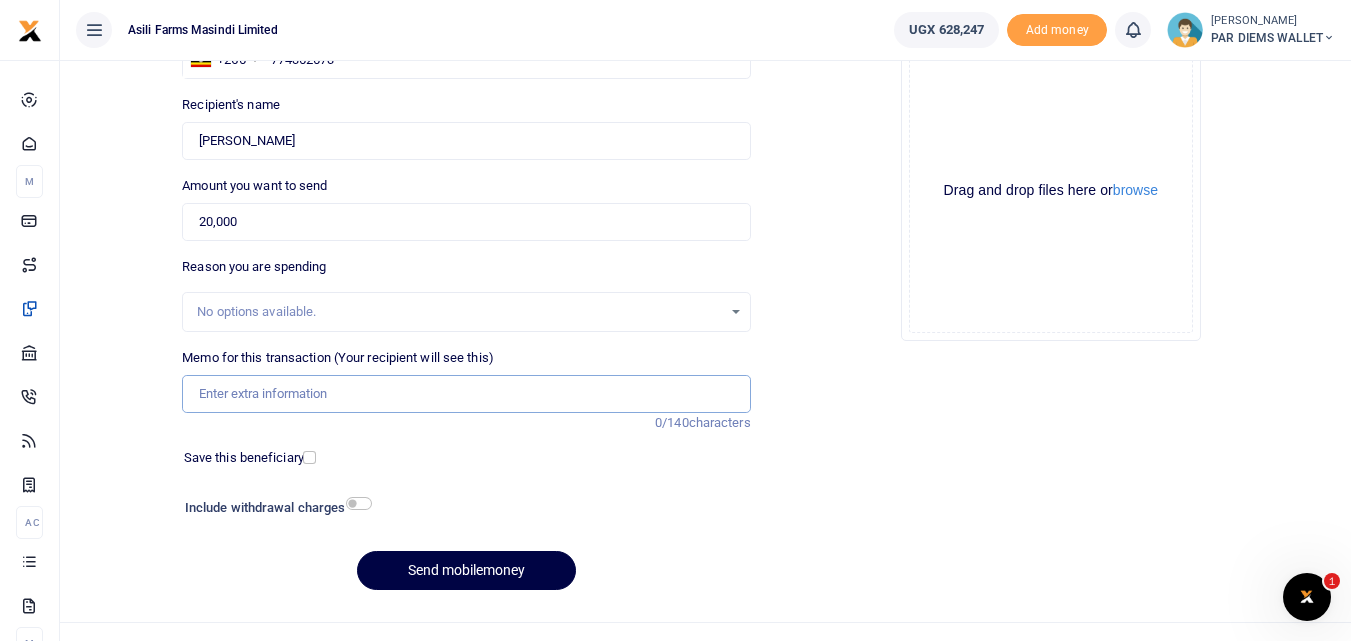click on "Memo for this transaction (Your recipient will see this)" at bounding box center [466, 394] 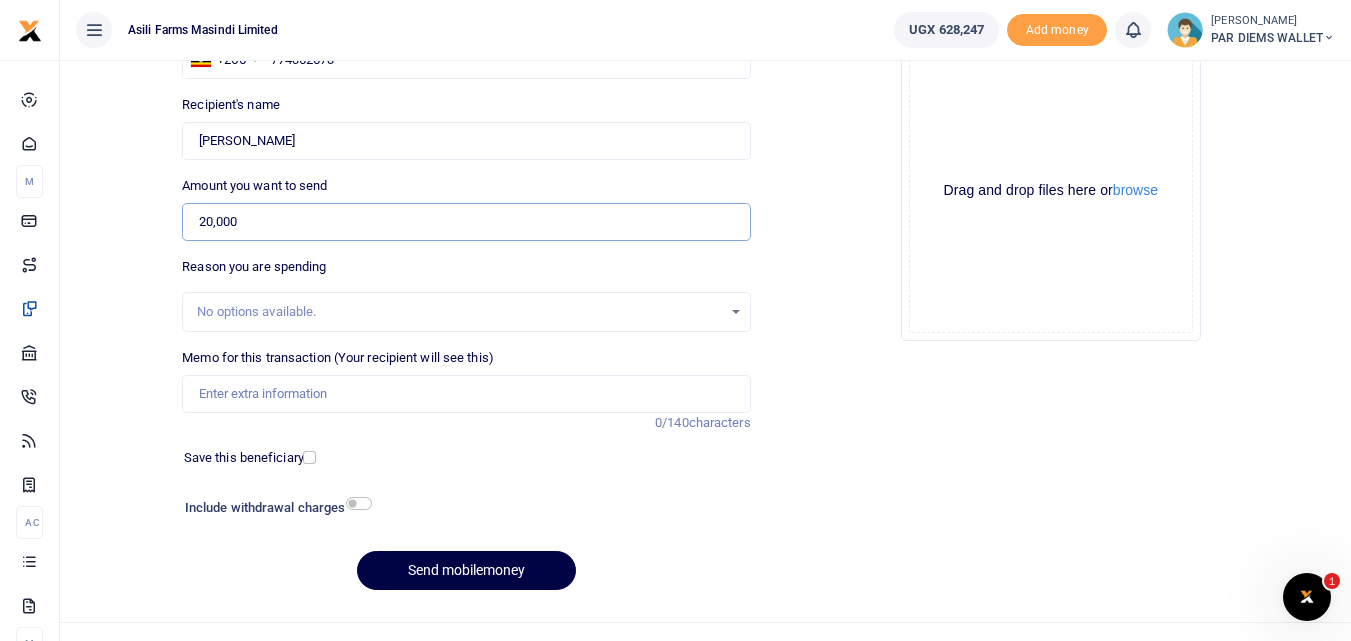 click on "20,000" at bounding box center (466, 222) 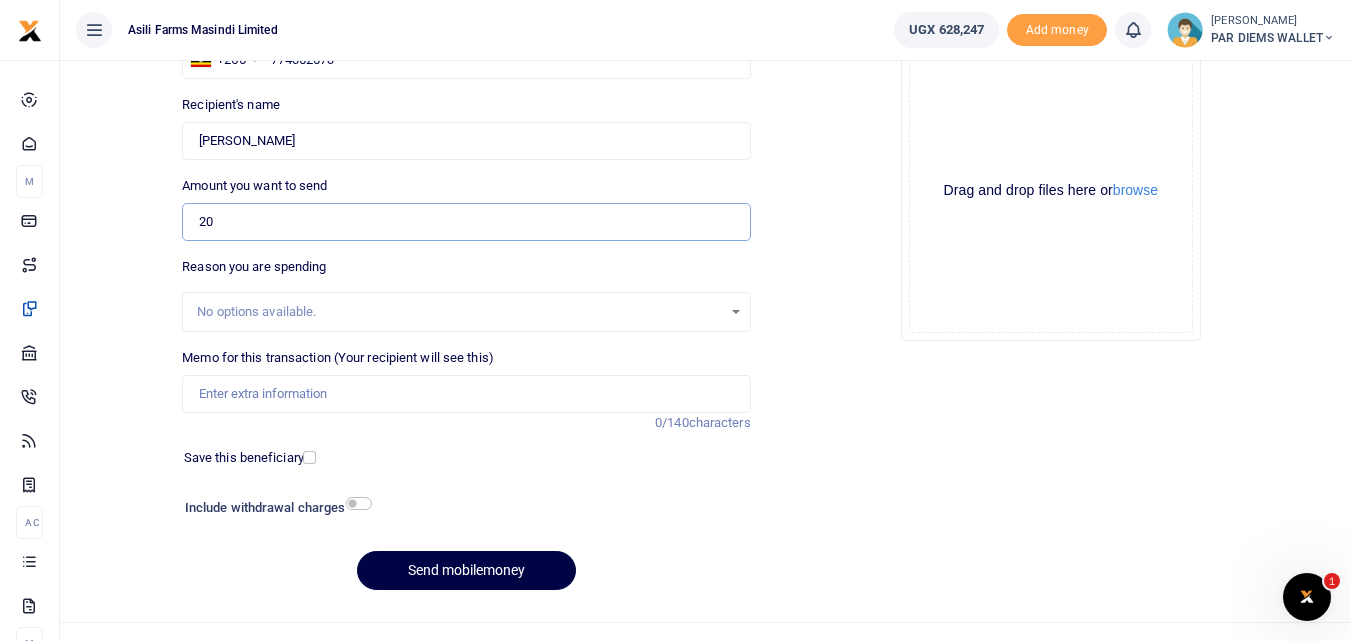 type on "2" 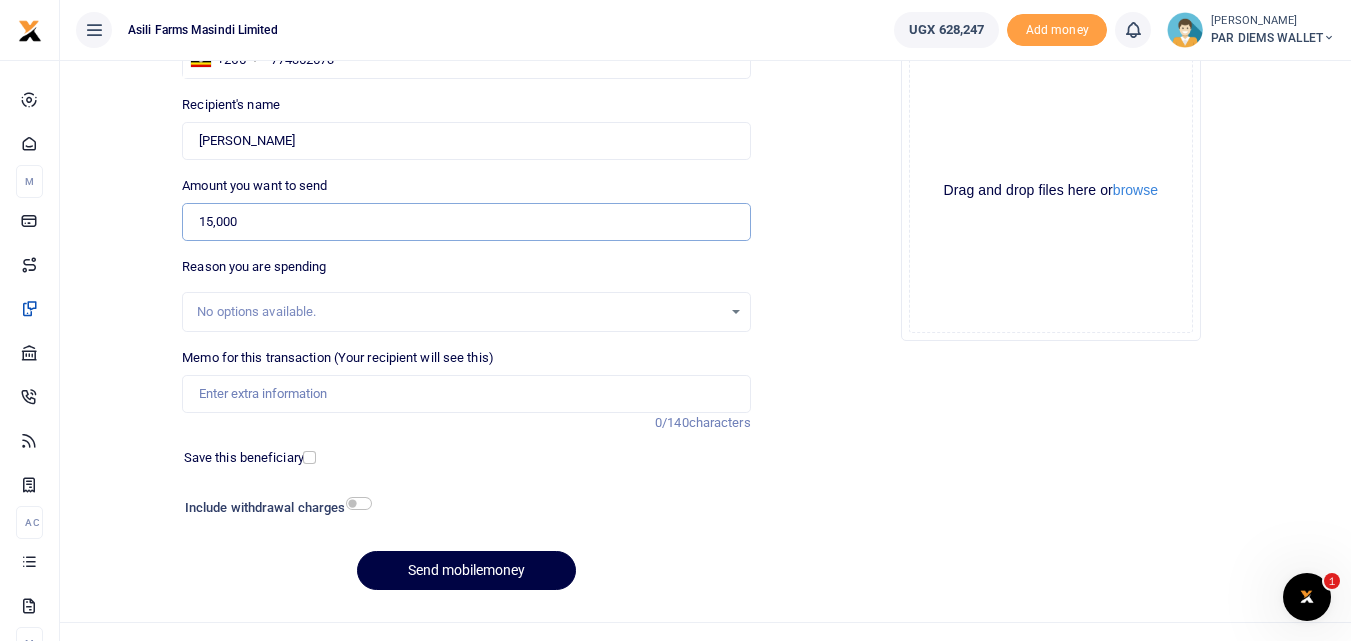 type on "15,000" 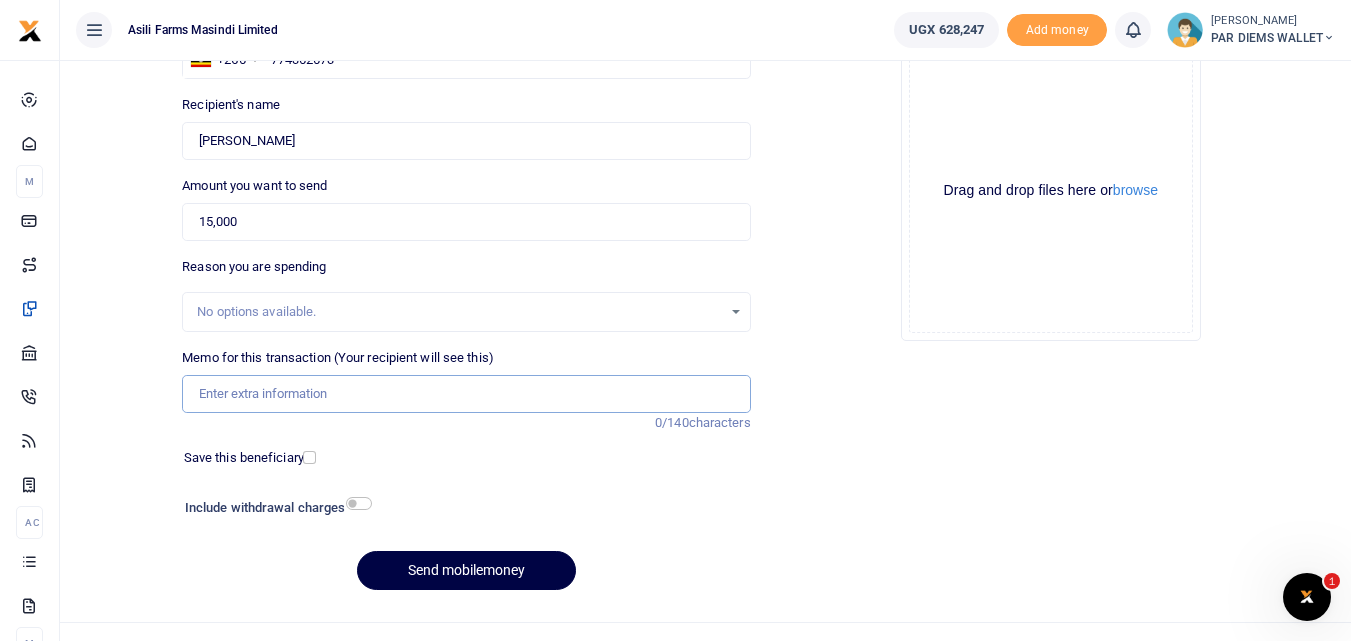 click on "Memo for this transaction (Your recipient will see this)" at bounding box center [466, 394] 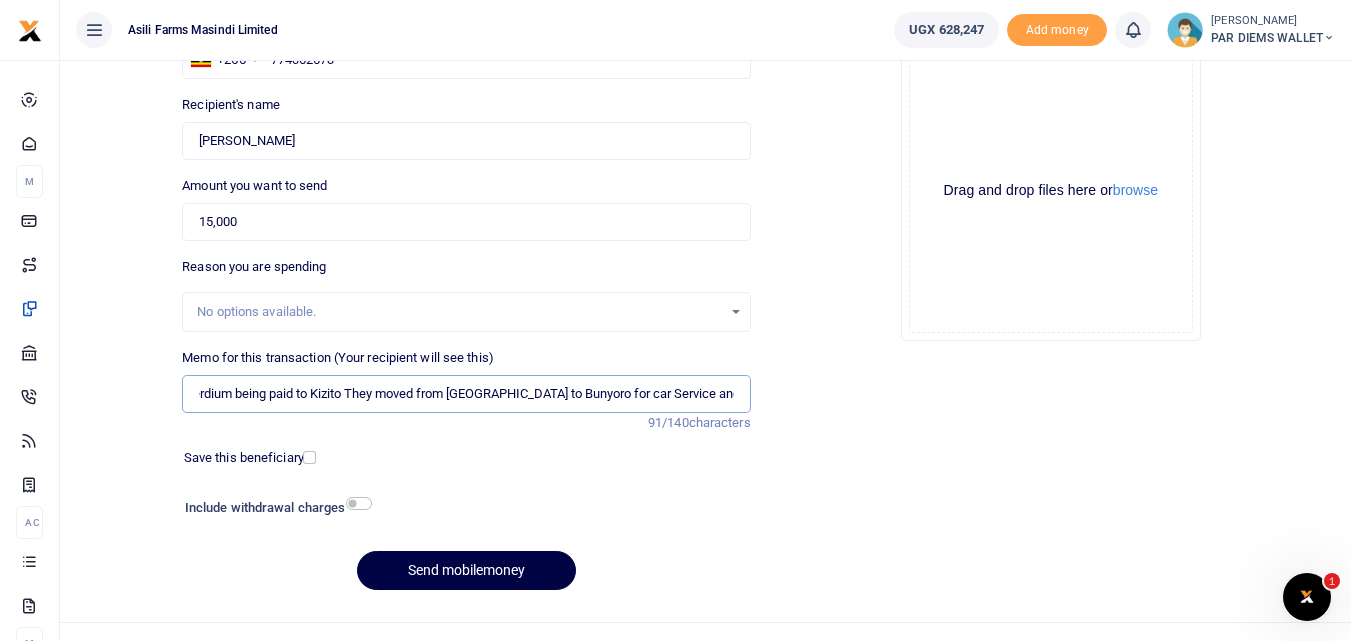 scroll, scrollTop: 0, scrollLeft: 17, axis: horizontal 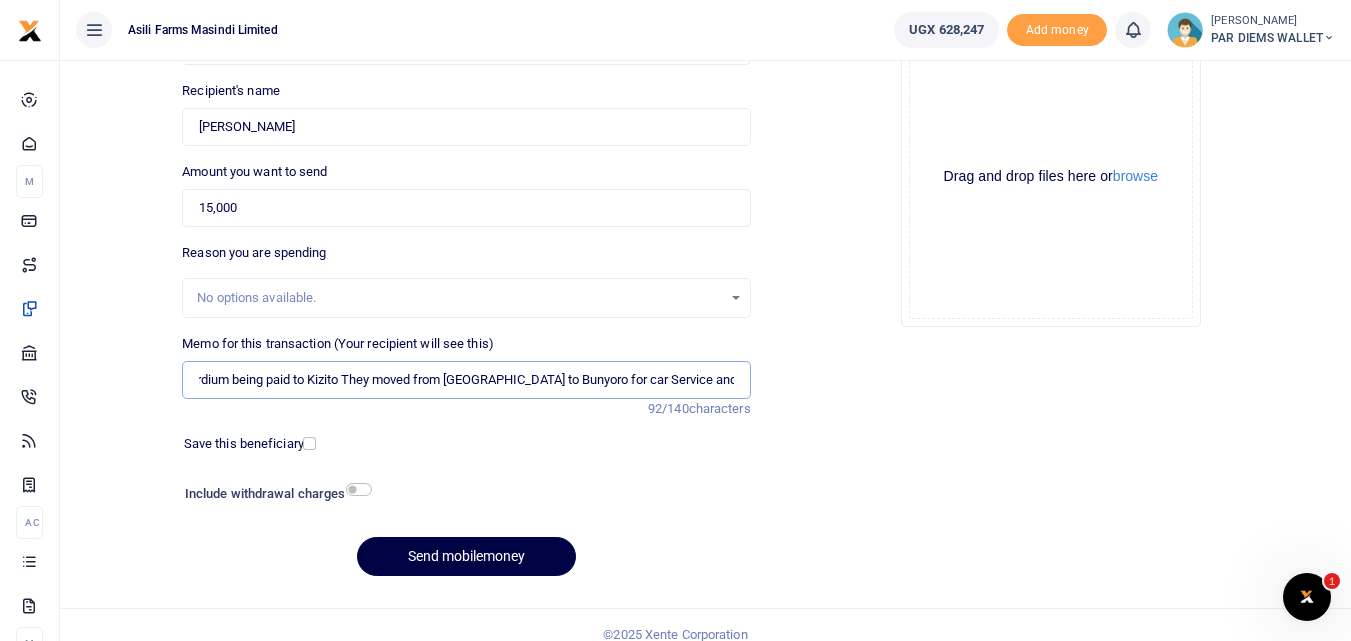 type on "Perdium being paid to Kizito They moved from Amatheon to Bunyoro for car Service and spares" 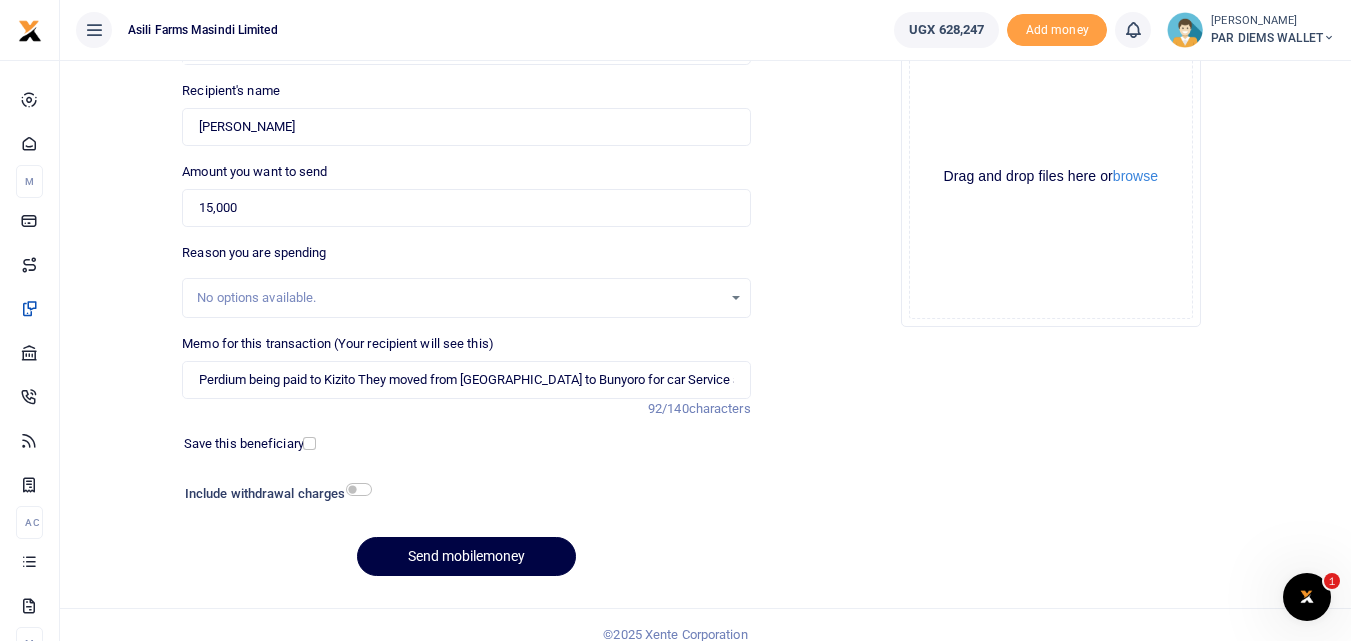 click on "Drag and drop files here or  browse Powered by  Uppy" 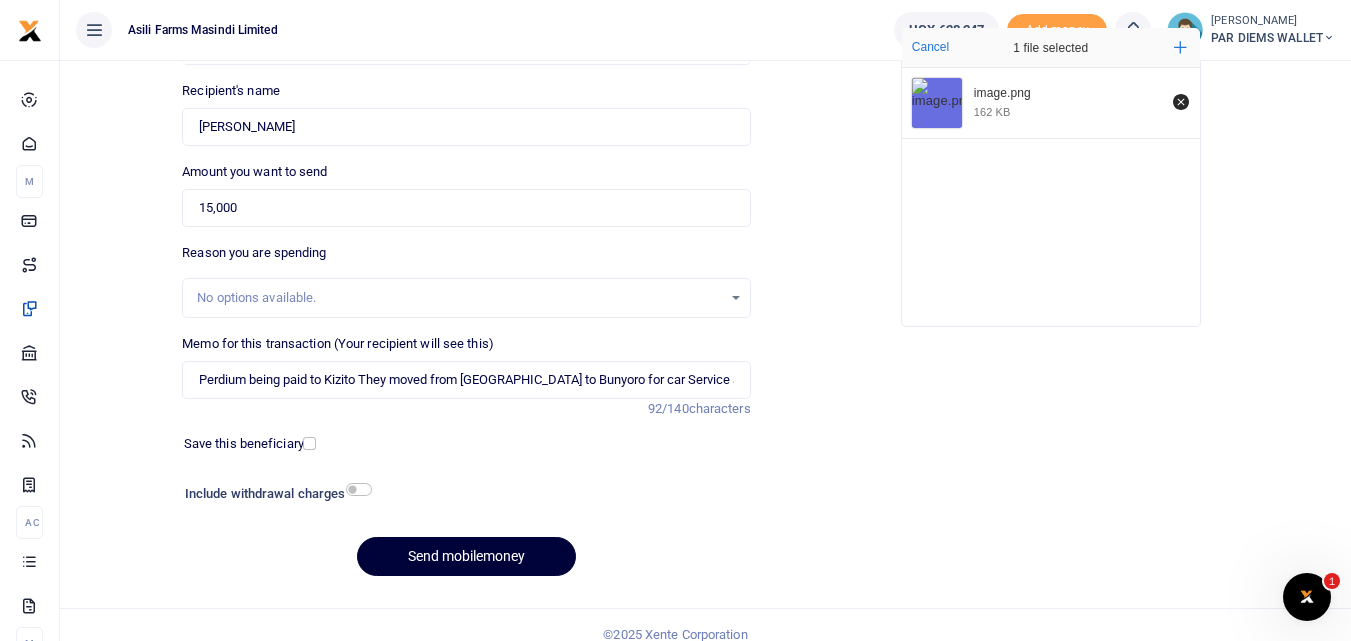 click on "Send mobilemoney" at bounding box center [466, 556] 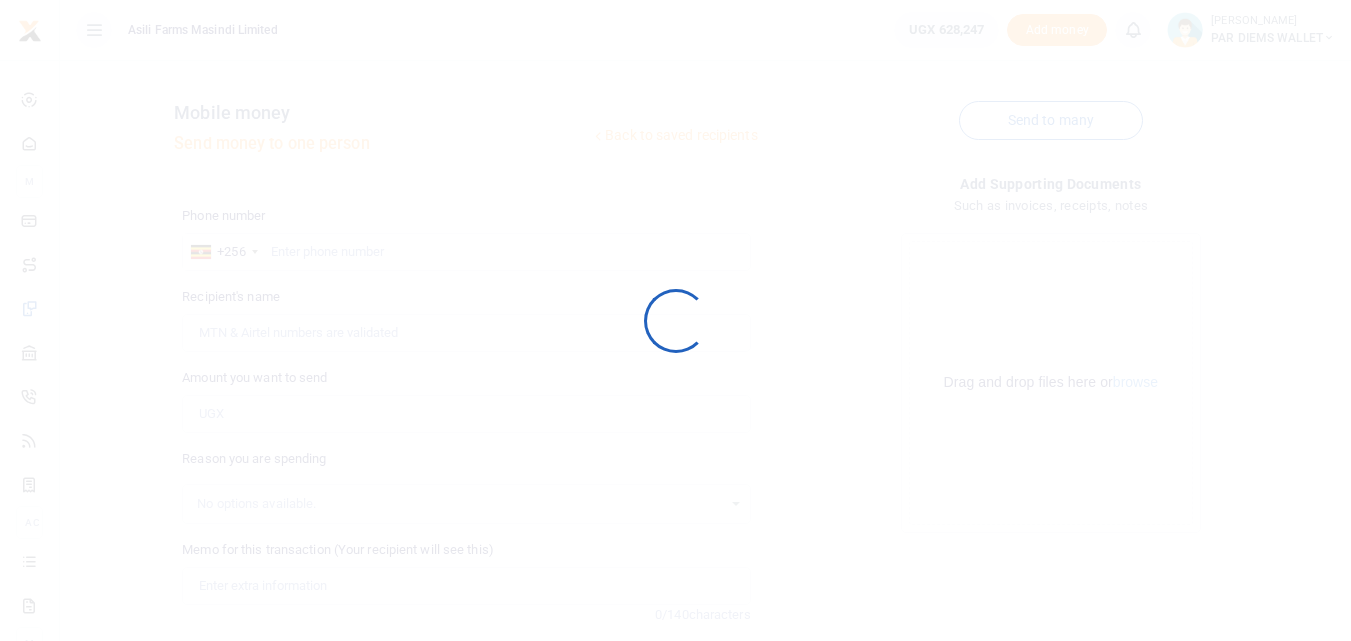 scroll, scrollTop: 204, scrollLeft: 0, axis: vertical 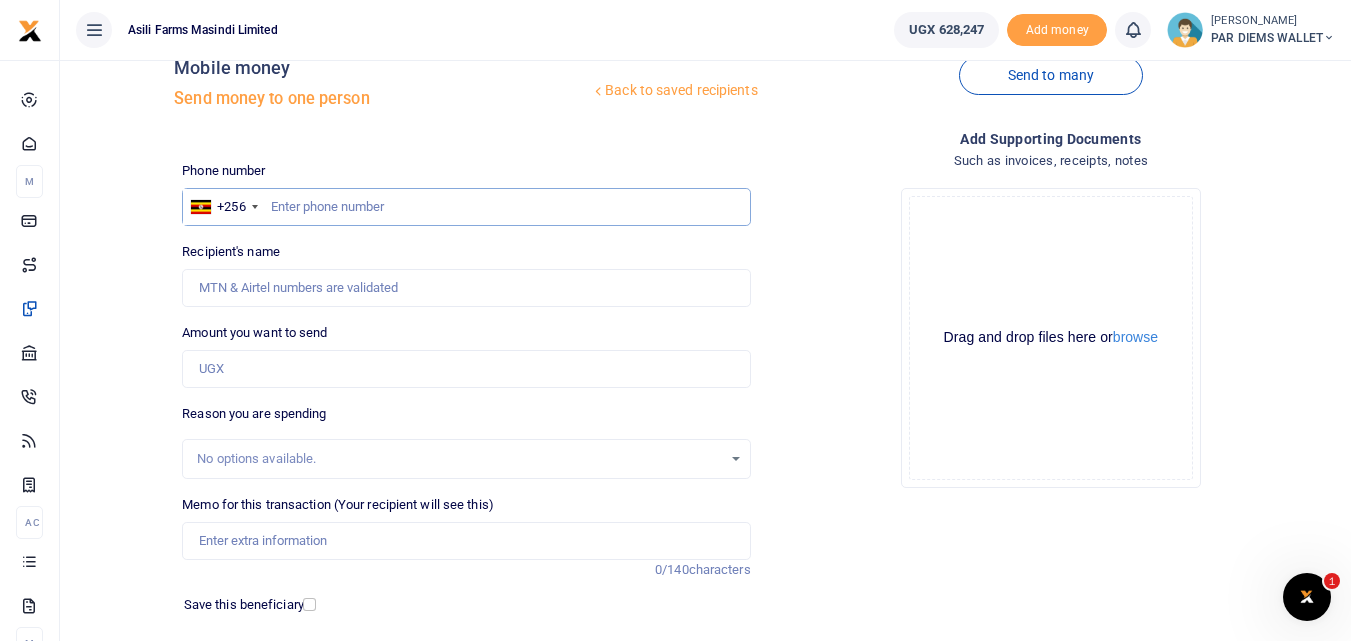 click at bounding box center (466, 207) 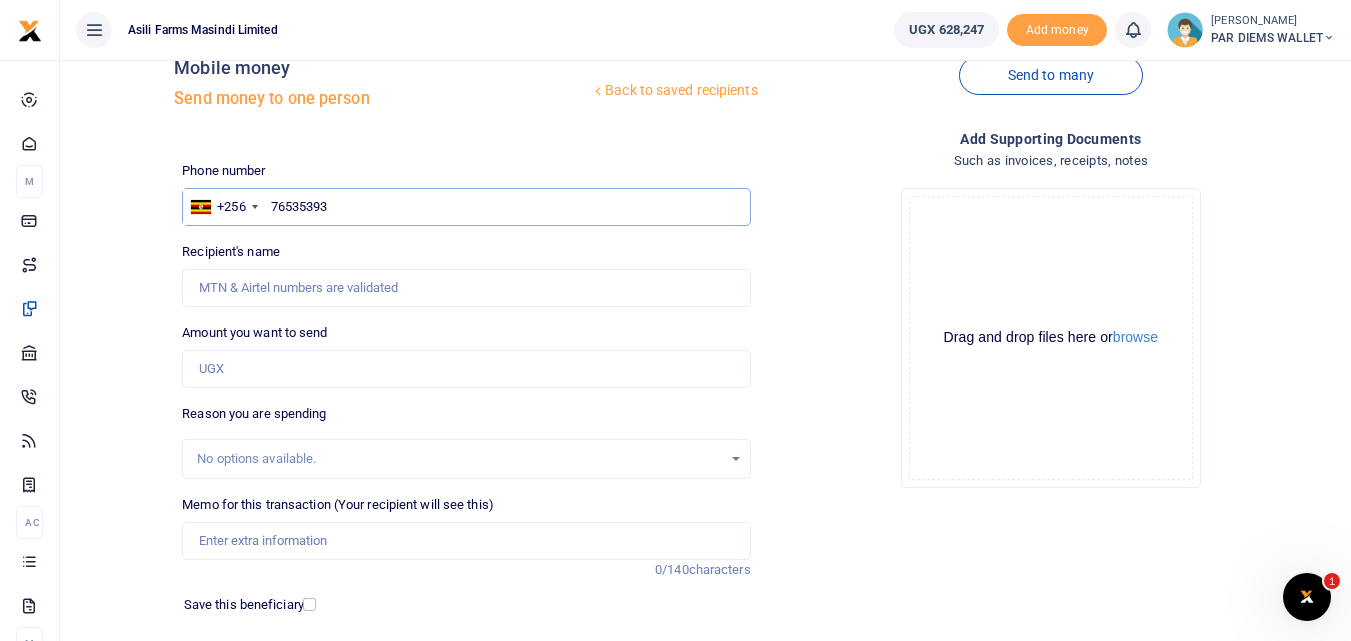 type on "765353930" 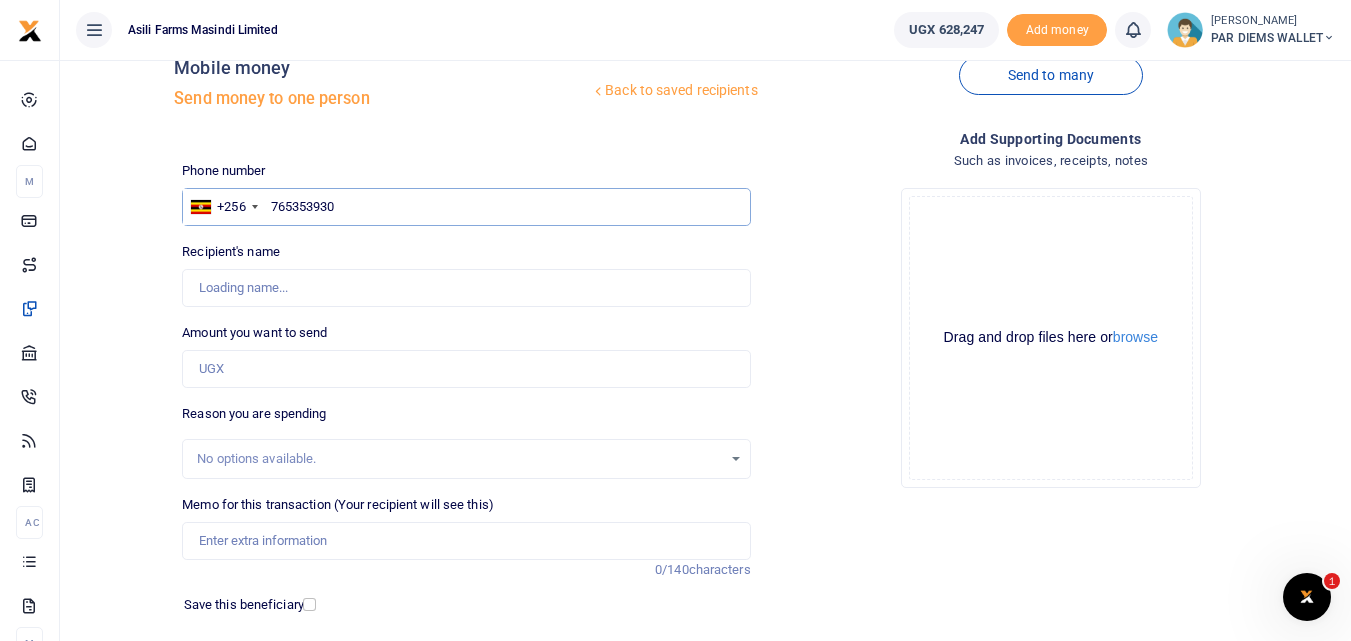 type on "[PERSON_NAME]" 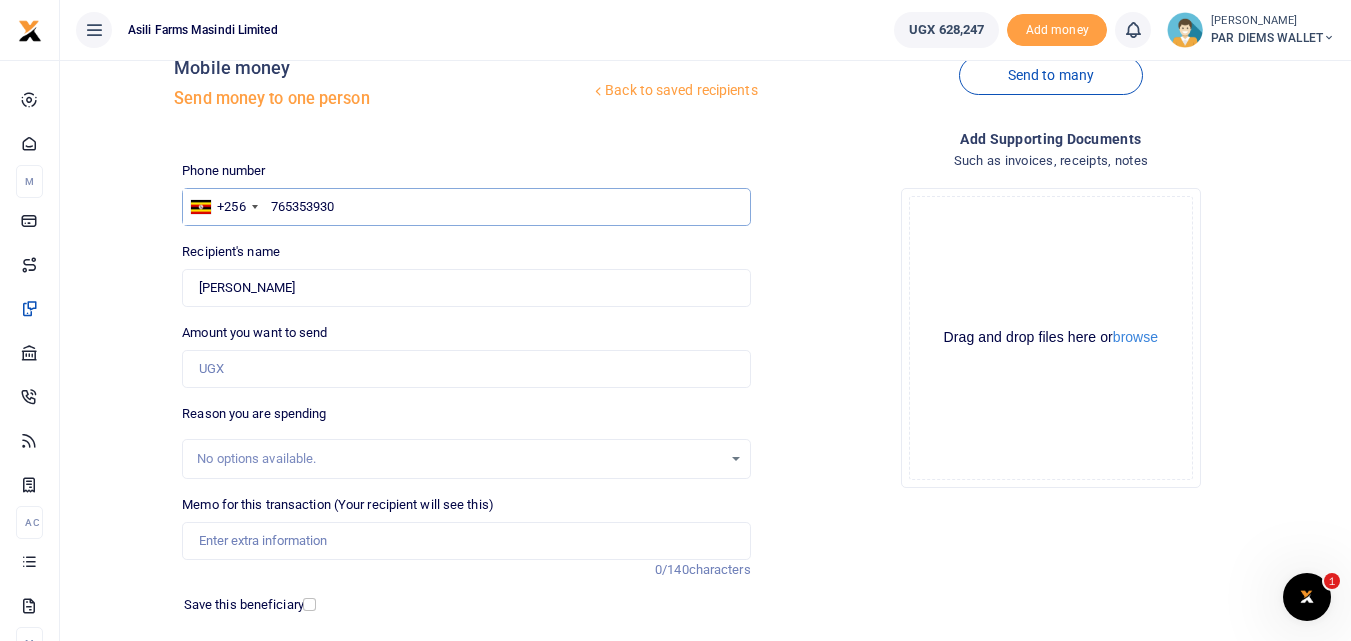 type on "765353930" 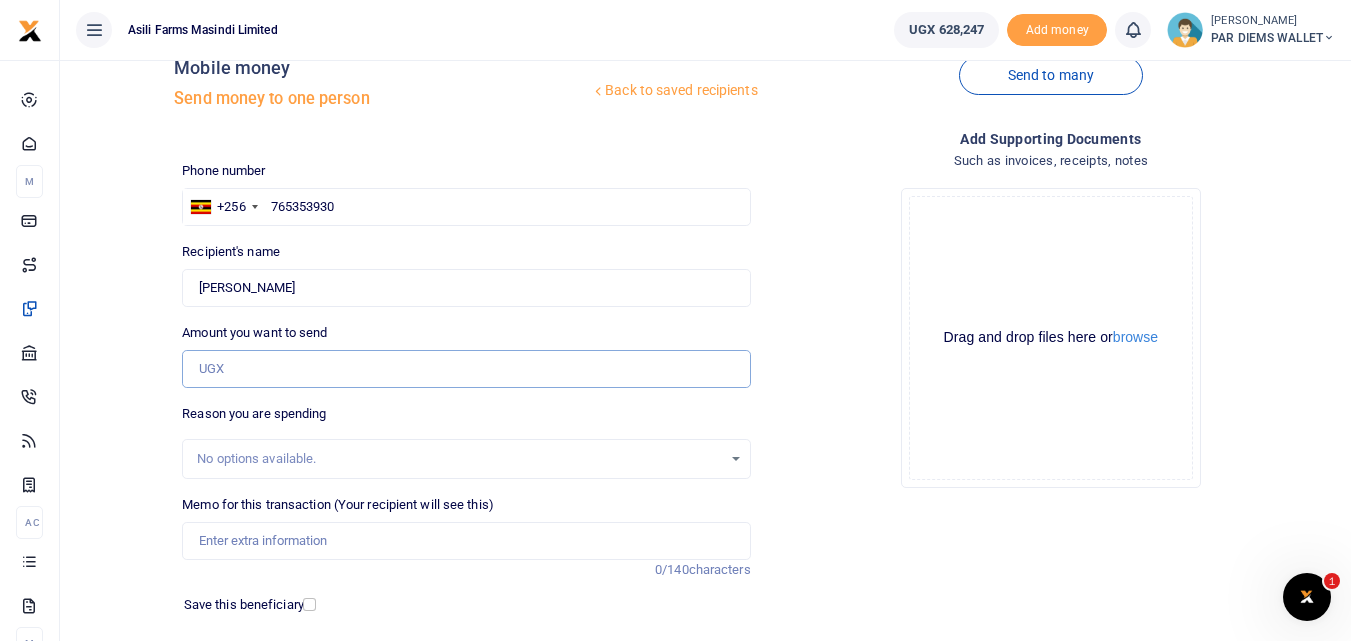 click on "Amount you want to send" at bounding box center (466, 369) 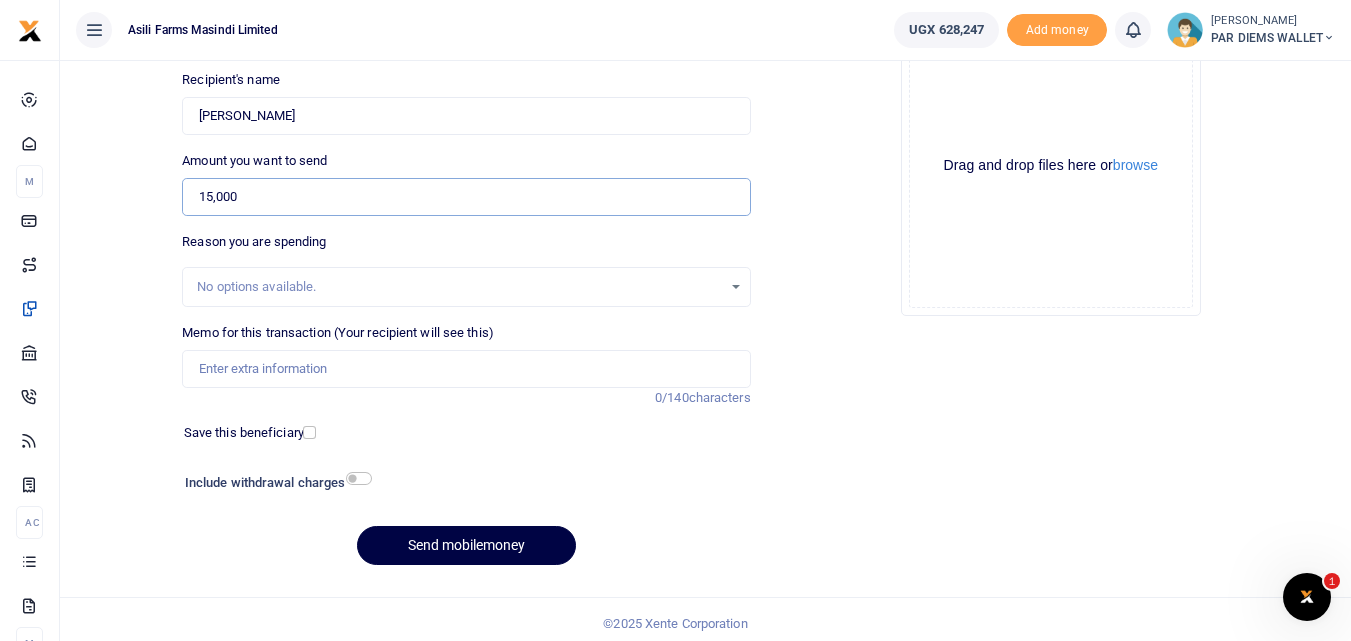 scroll, scrollTop: 221, scrollLeft: 0, axis: vertical 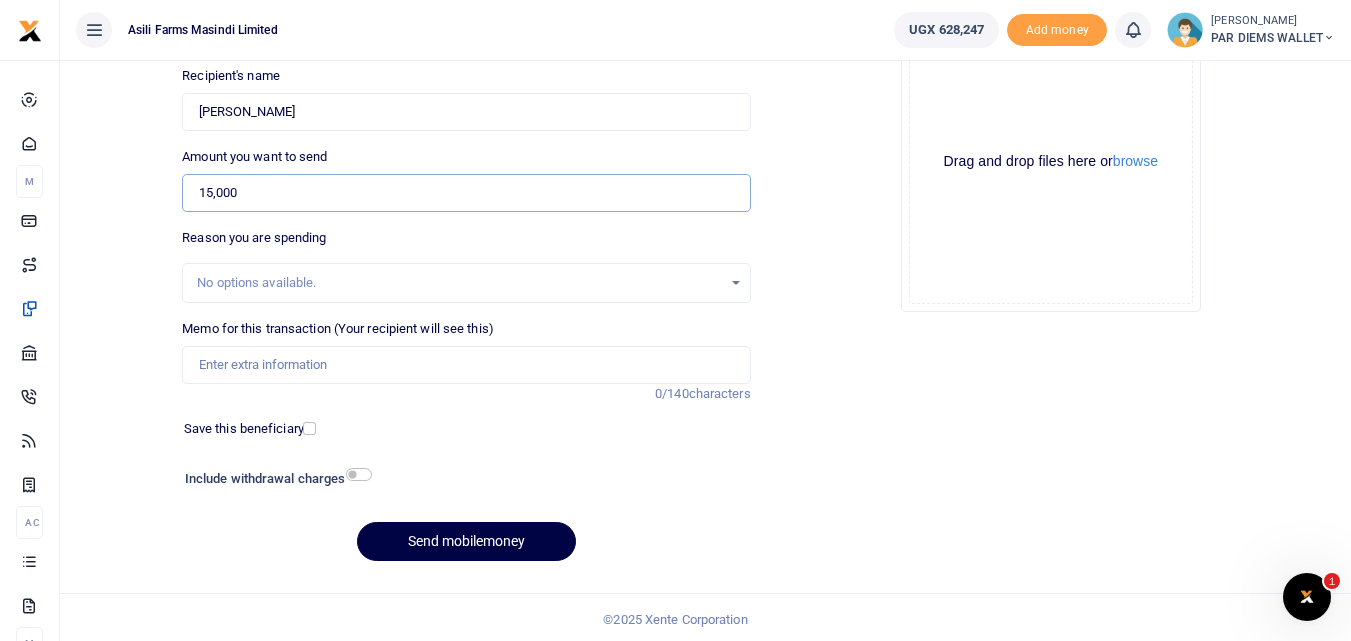 type on "15,000" 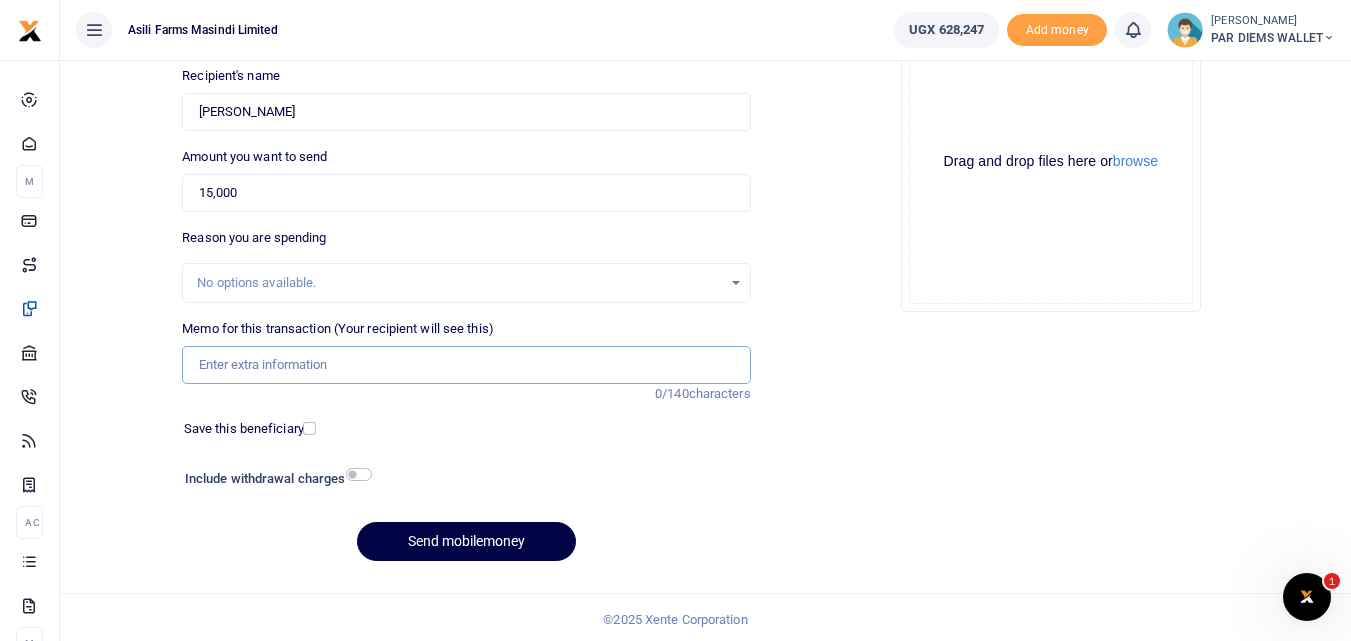 click on "Memo for this transaction (Your recipient will see this)" at bounding box center [466, 365] 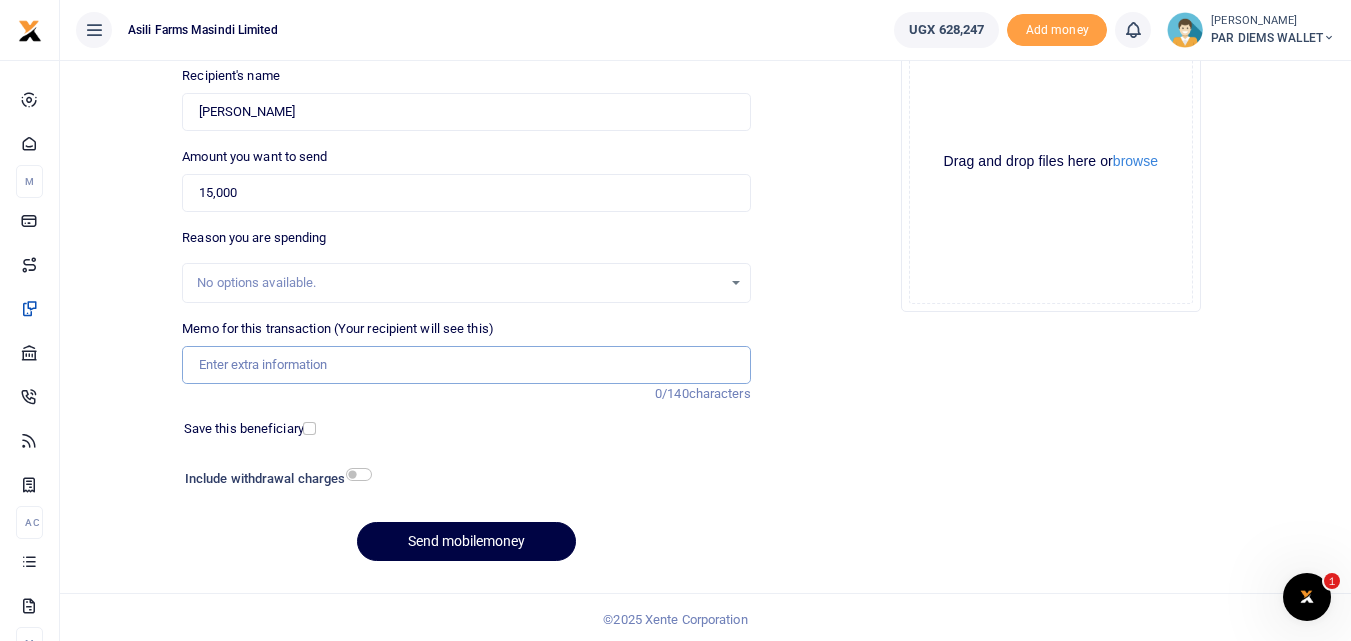 click on "Memo for this transaction (Your recipient will see this)" at bounding box center (466, 365) 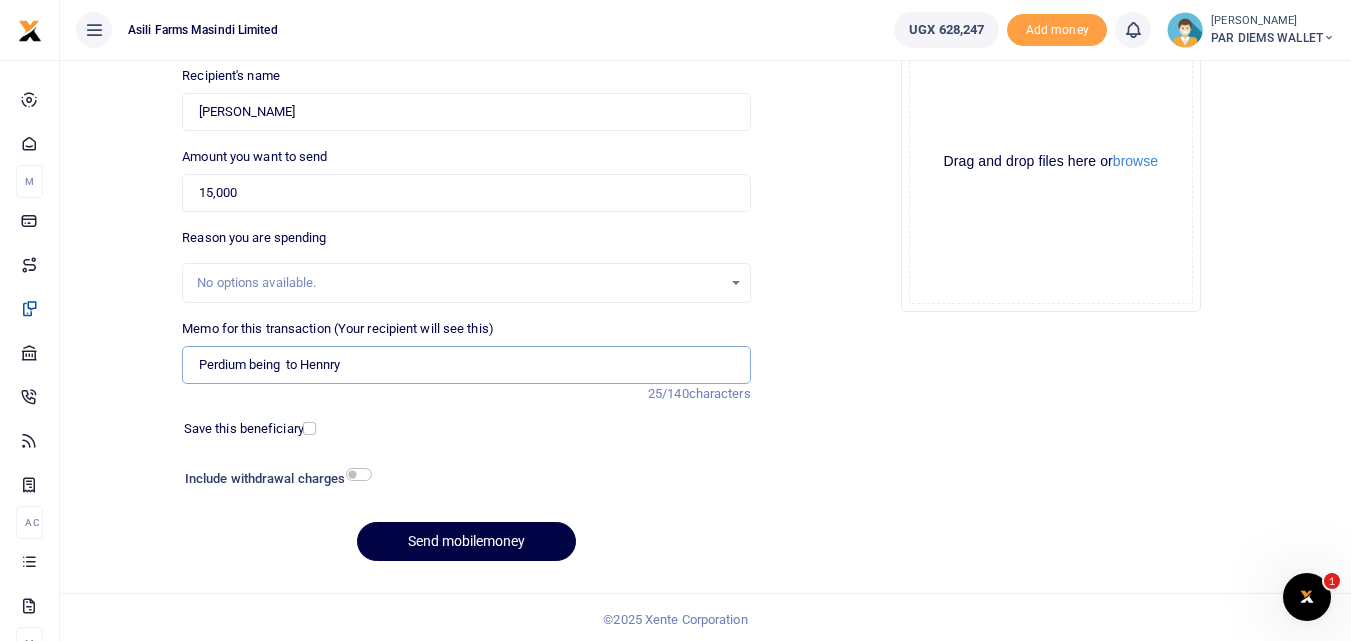 click on "Perdium being  to Hennry" at bounding box center [466, 365] 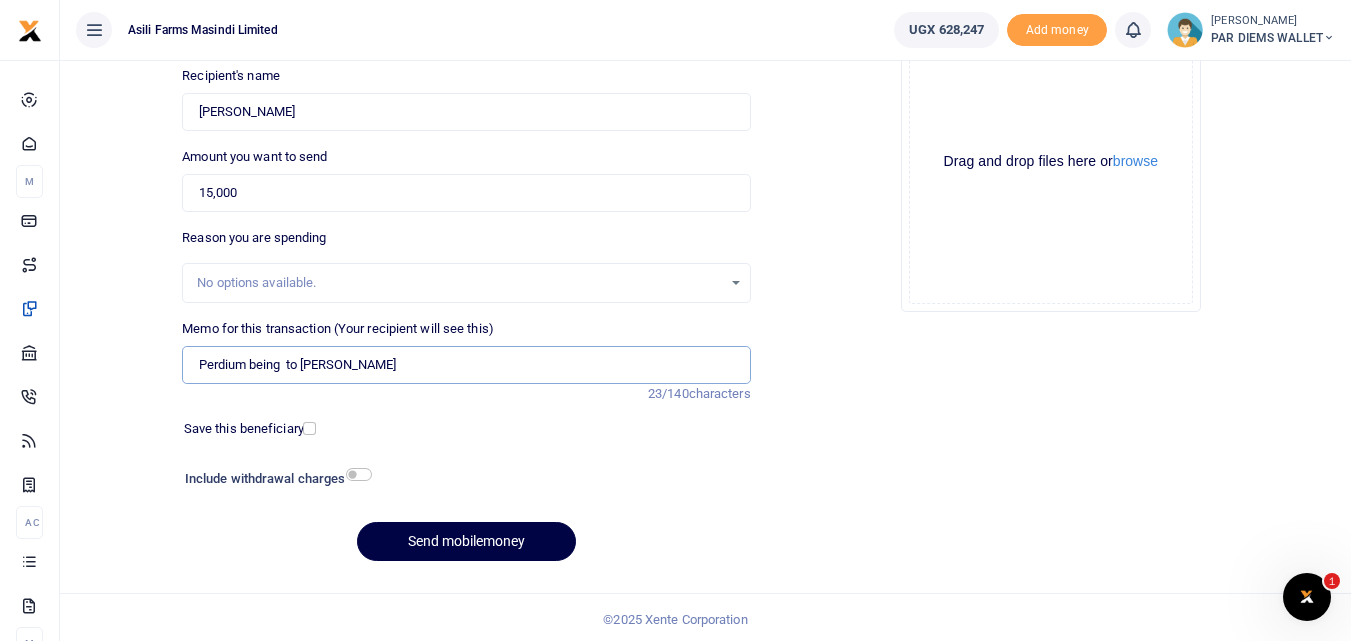 type on "Perdium being  to Henn" 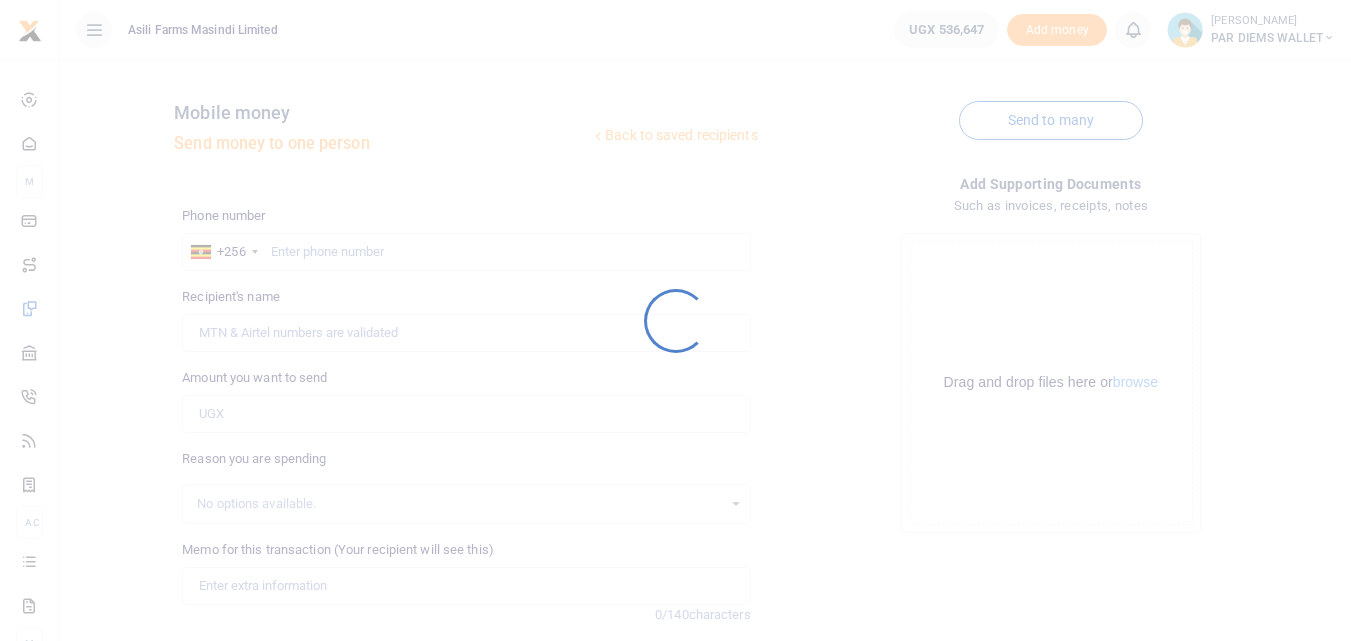 scroll, scrollTop: 0, scrollLeft: 0, axis: both 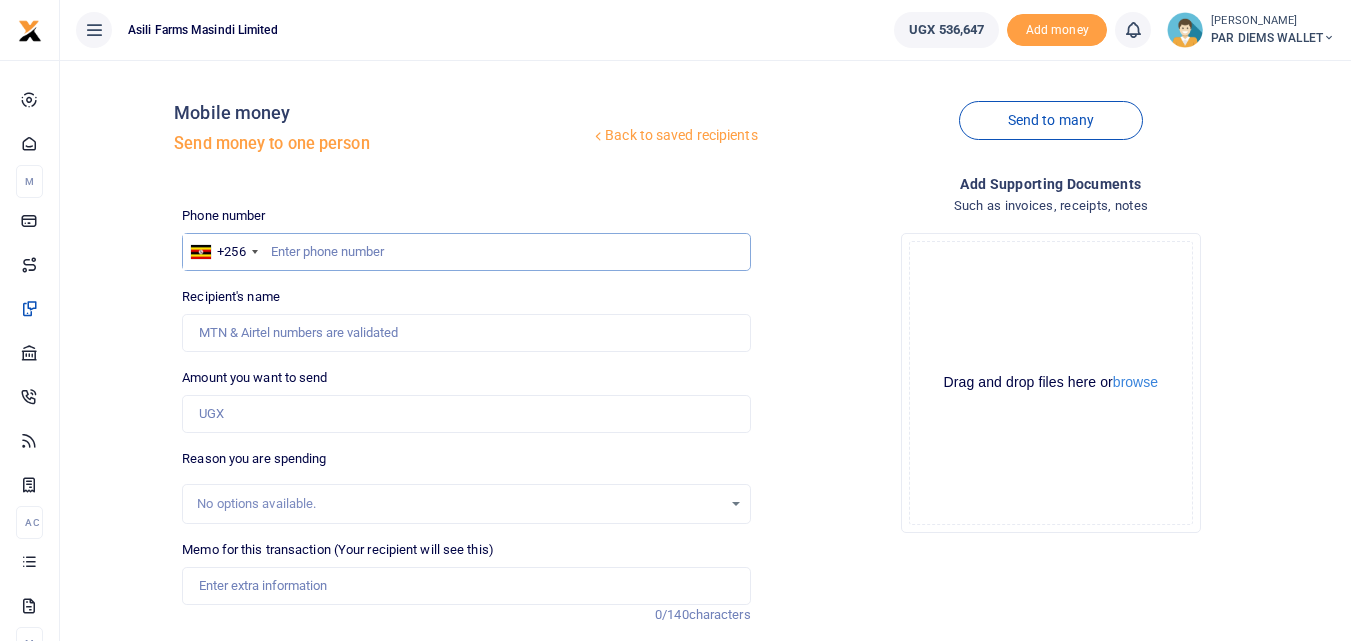 click at bounding box center [466, 252] 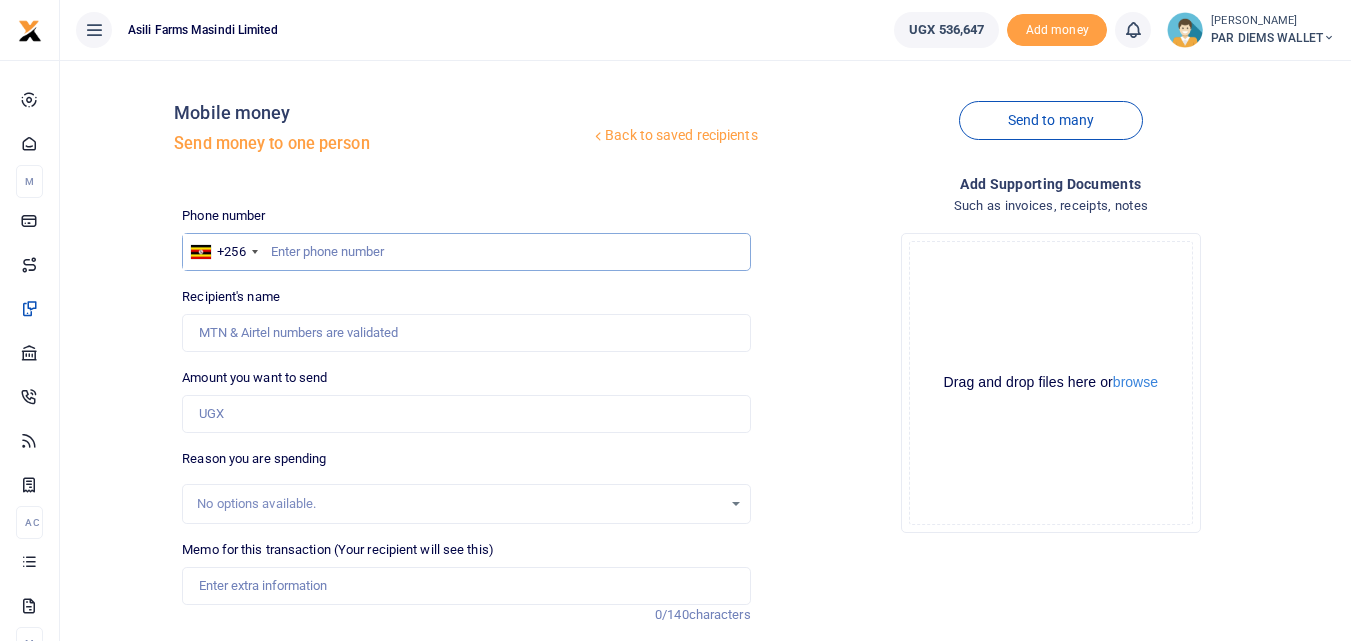 click at bounding box center (466, 252) 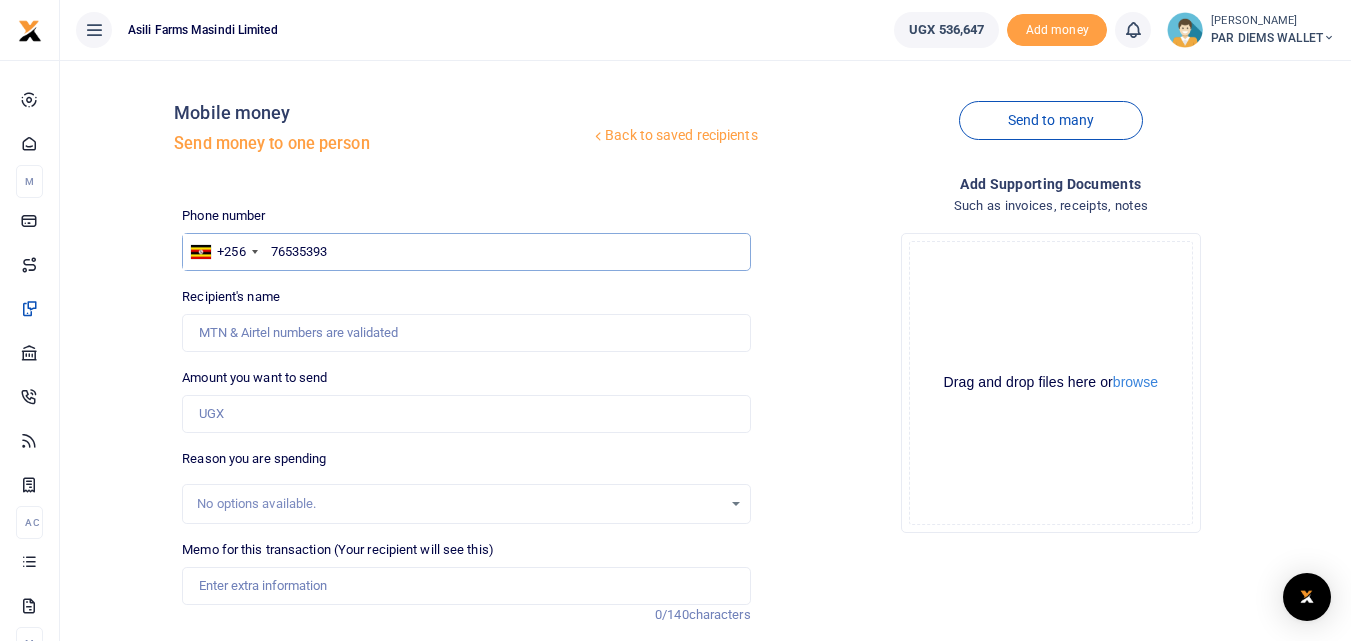 type on "765353930" 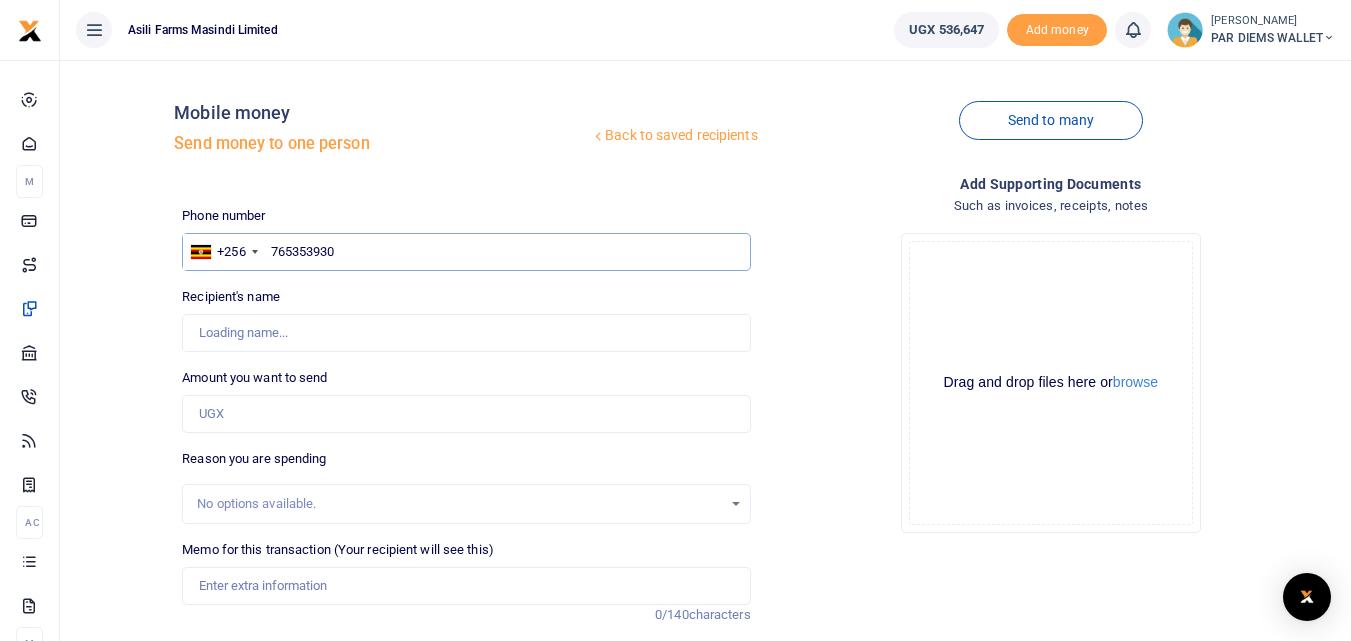 type on "Hennry Tumusiime" 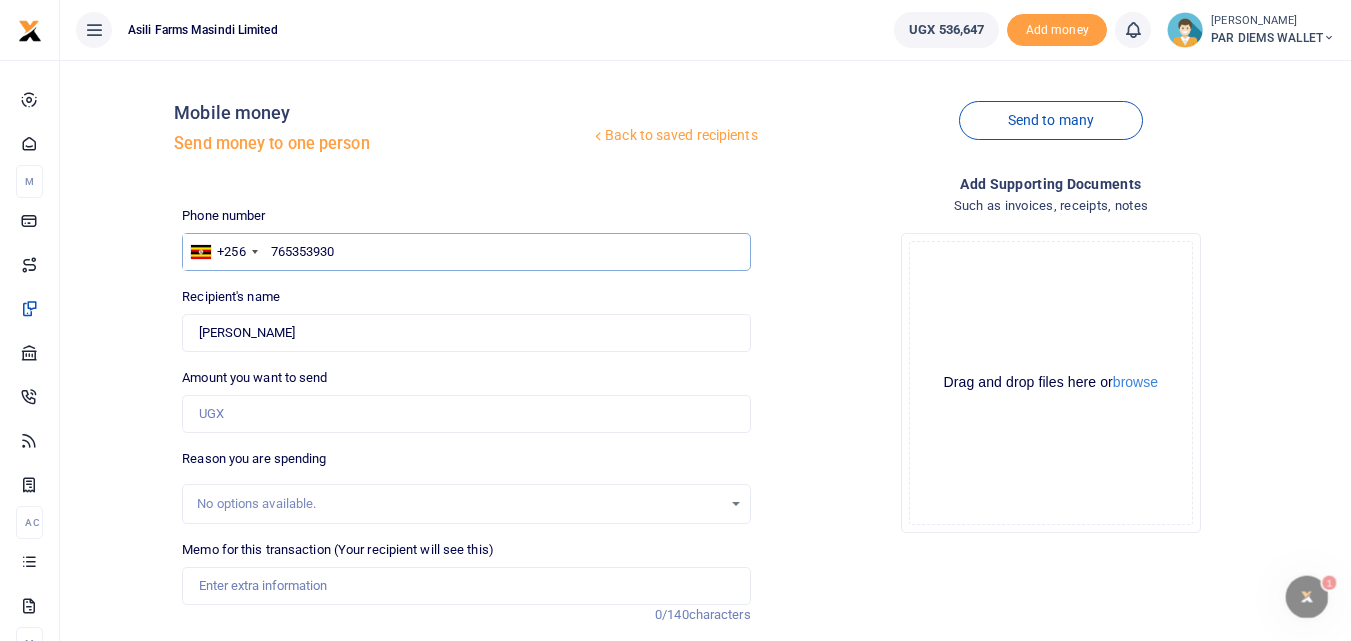 scroll, scrollTop: 0, scrollLeft: 0, axis: both 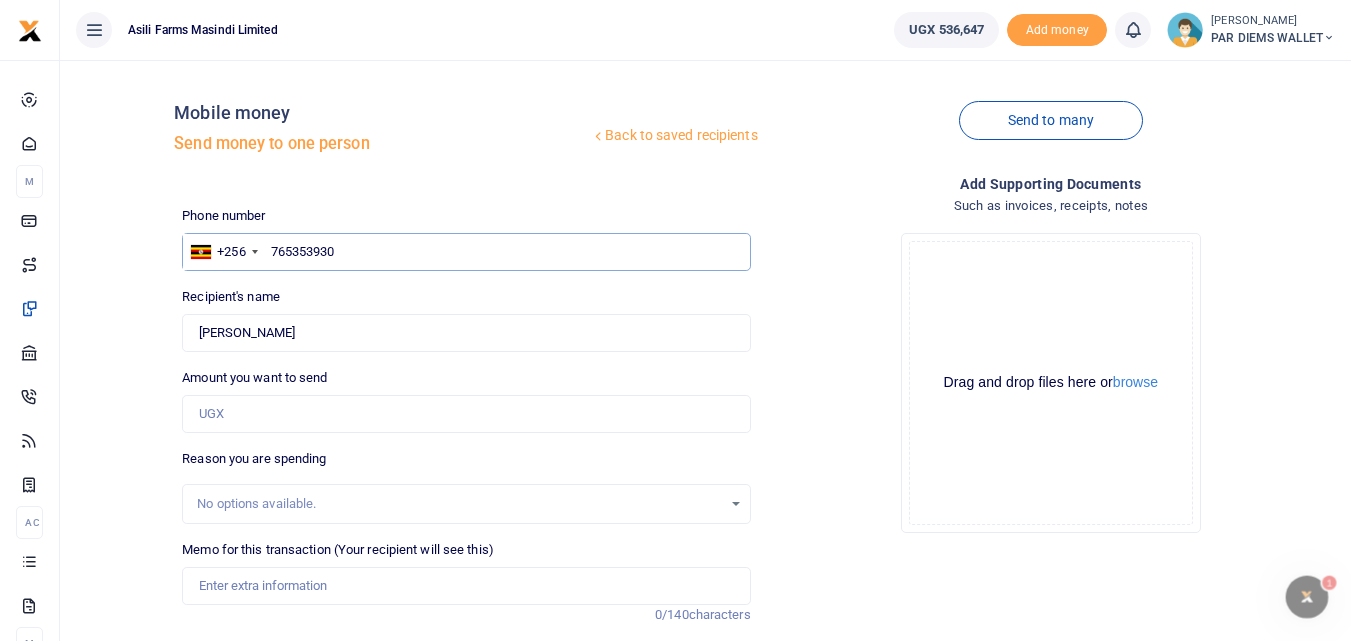 type on "765353930" 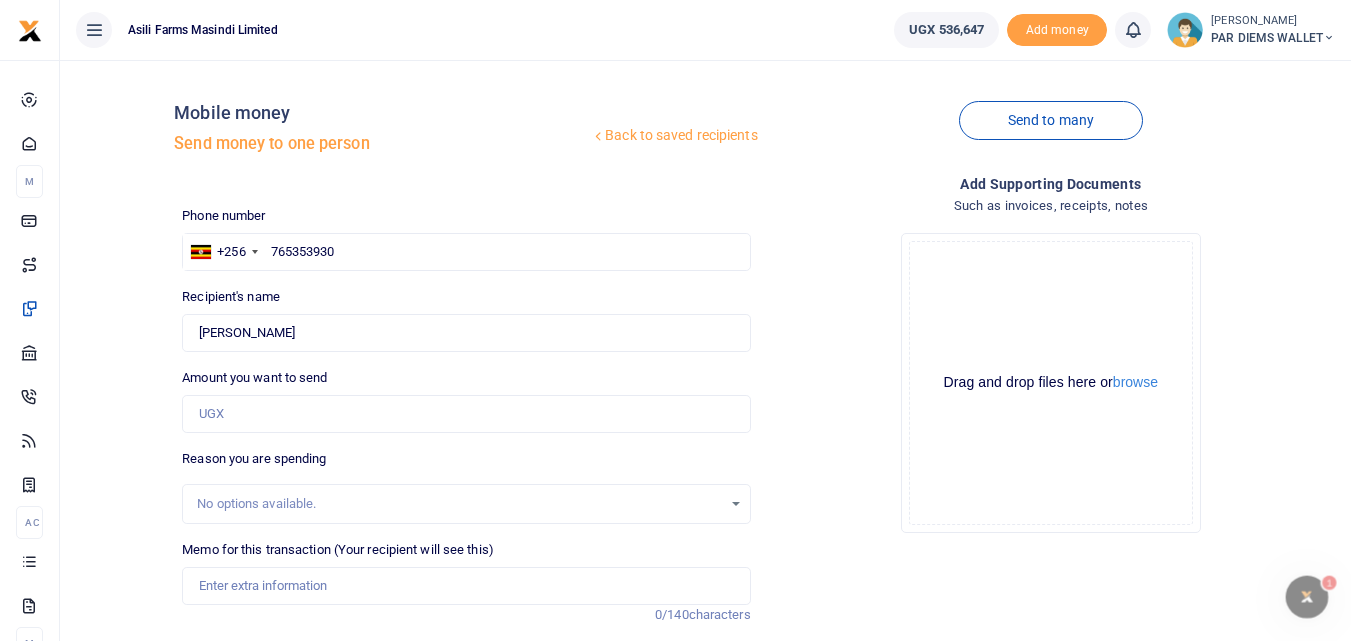 click on "Amount you want to send
Amount is required." at bounding box center (466, 400) 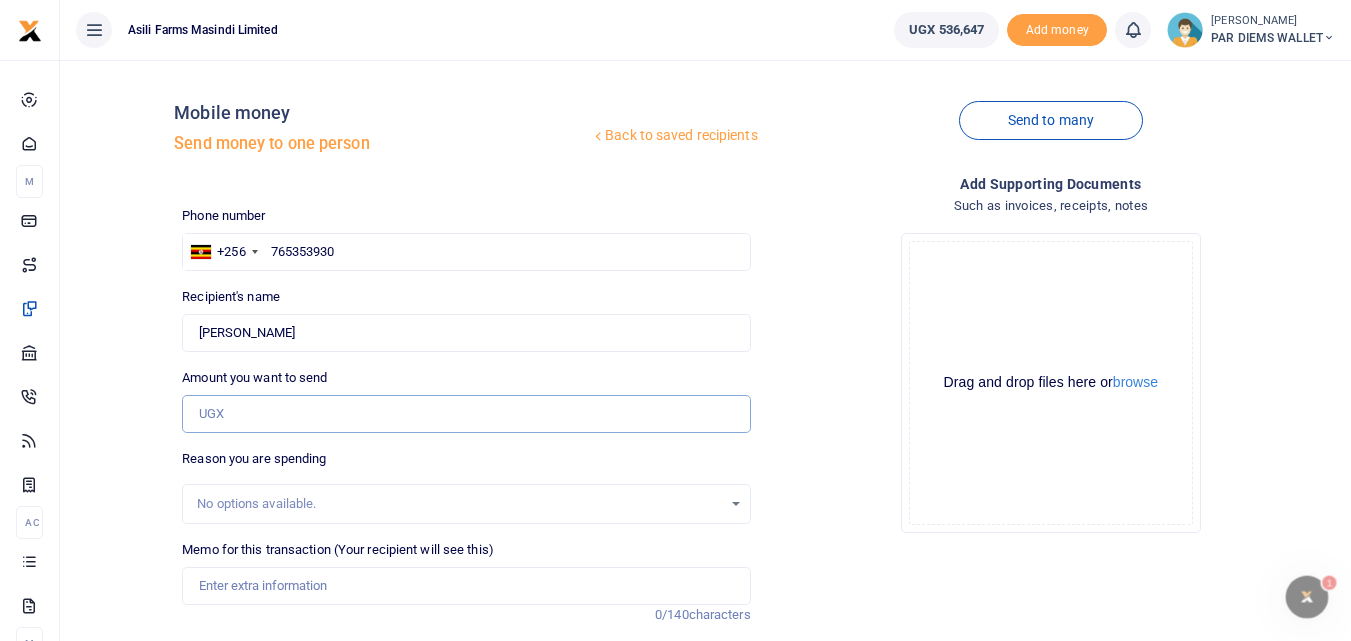 click on "Amount you want to send" at bounding box center [466, 414] 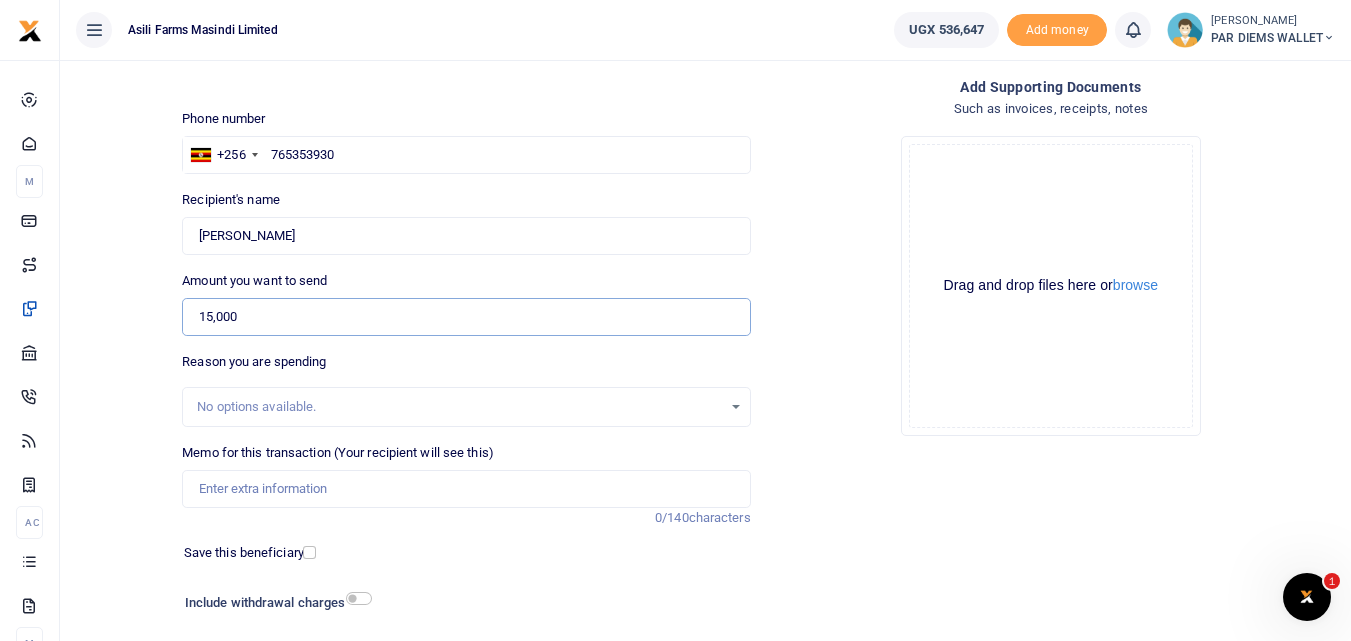 scroll, scrollTop: 102, scrollLeft: 0, axis: vertical 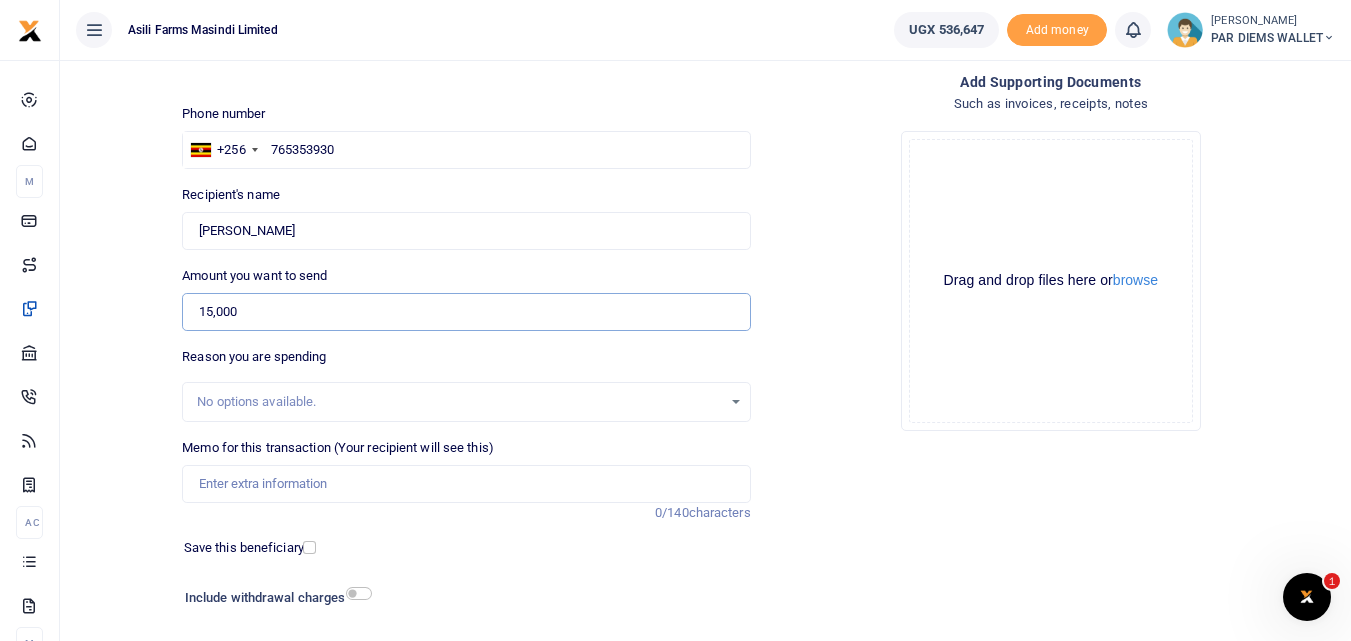 type on "15,000" 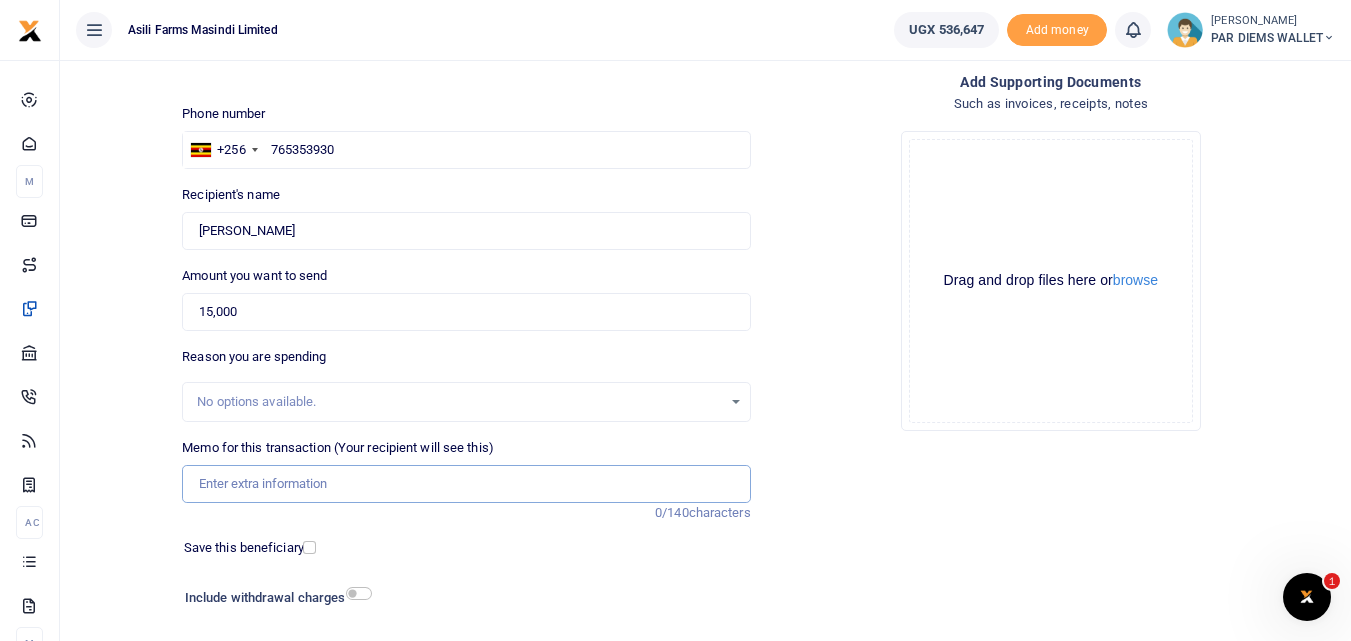 click on "Memo for this transaction (Your recipient will see this)" at bounding box center (466, 484) 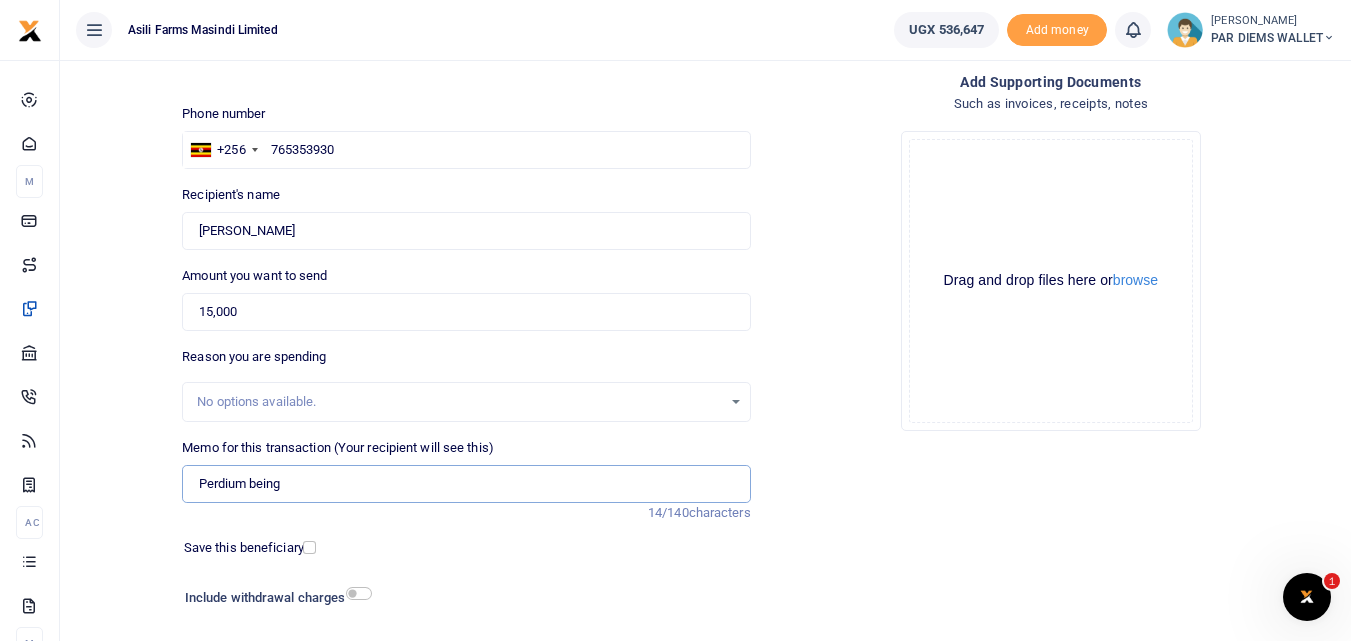 click on "Perdium being" at bounding box center (466, 484) 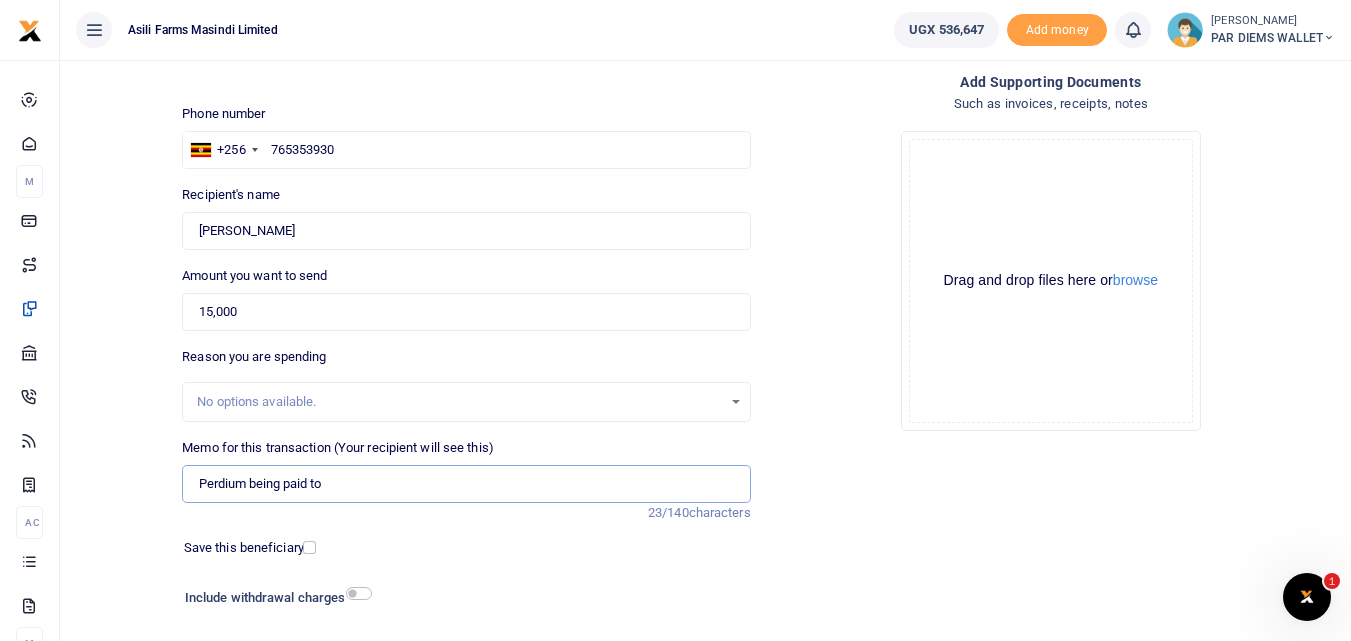 click on "Perdium being paid to" at bounding box center (466, 484) 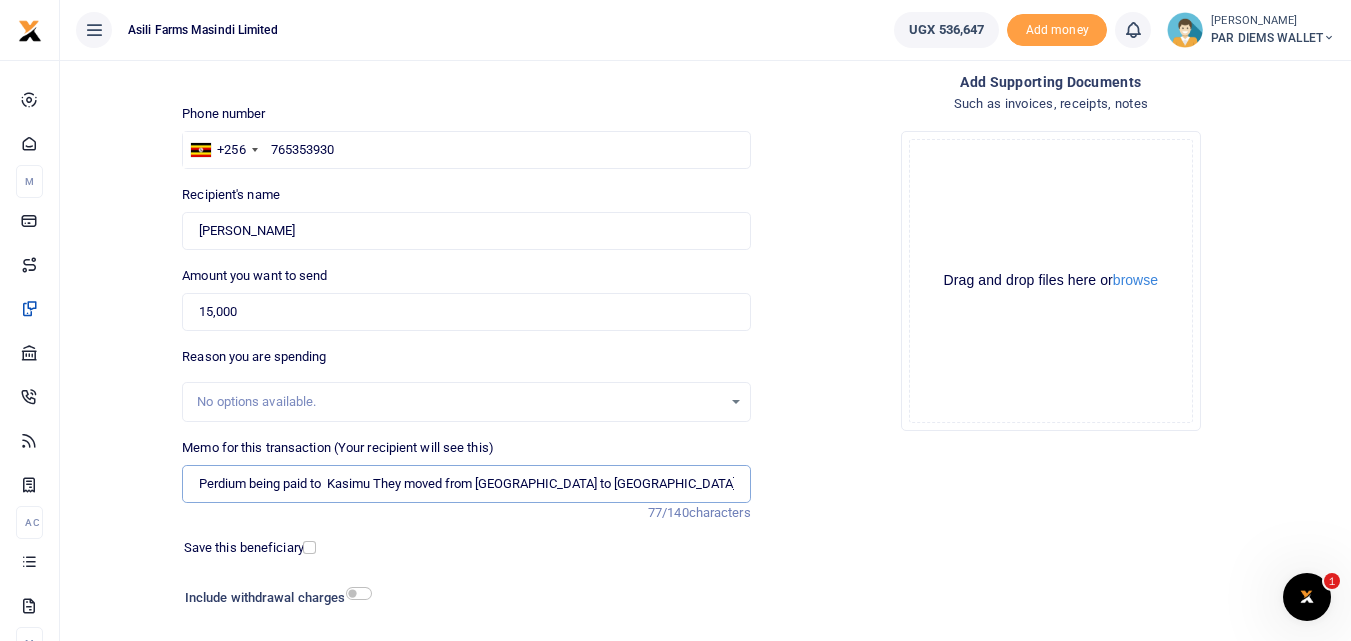 type on "Perdium being paid to  Kasimu They moved from Amatheon to Bunyoro for spares" 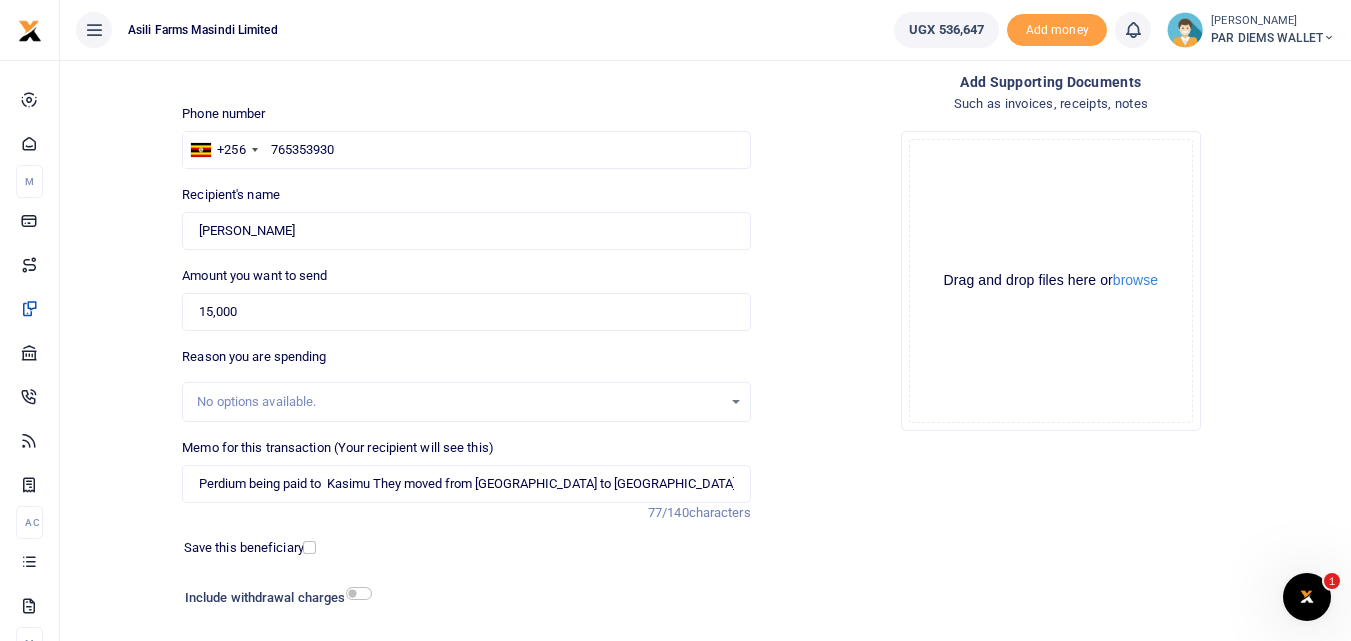 click on "Drag and drop files here or  browse Powered by  Uppy" 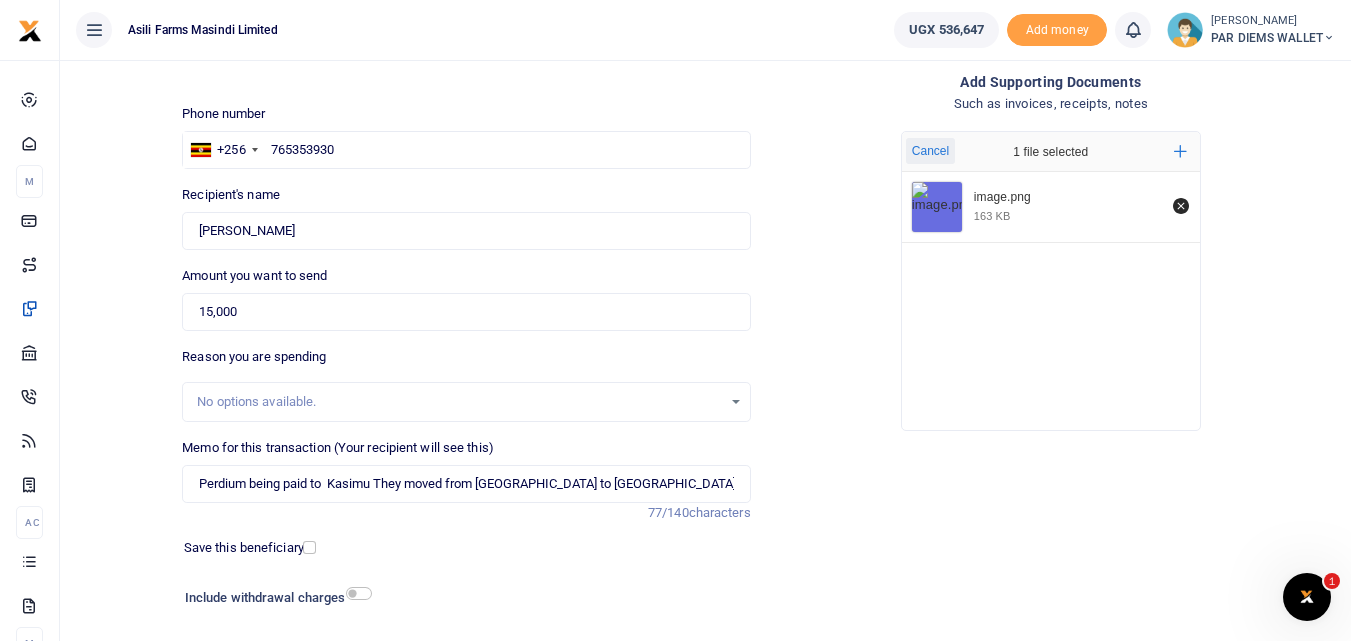 scroll, scrollTop: 225, scrollLeft: 0, axis: vertical 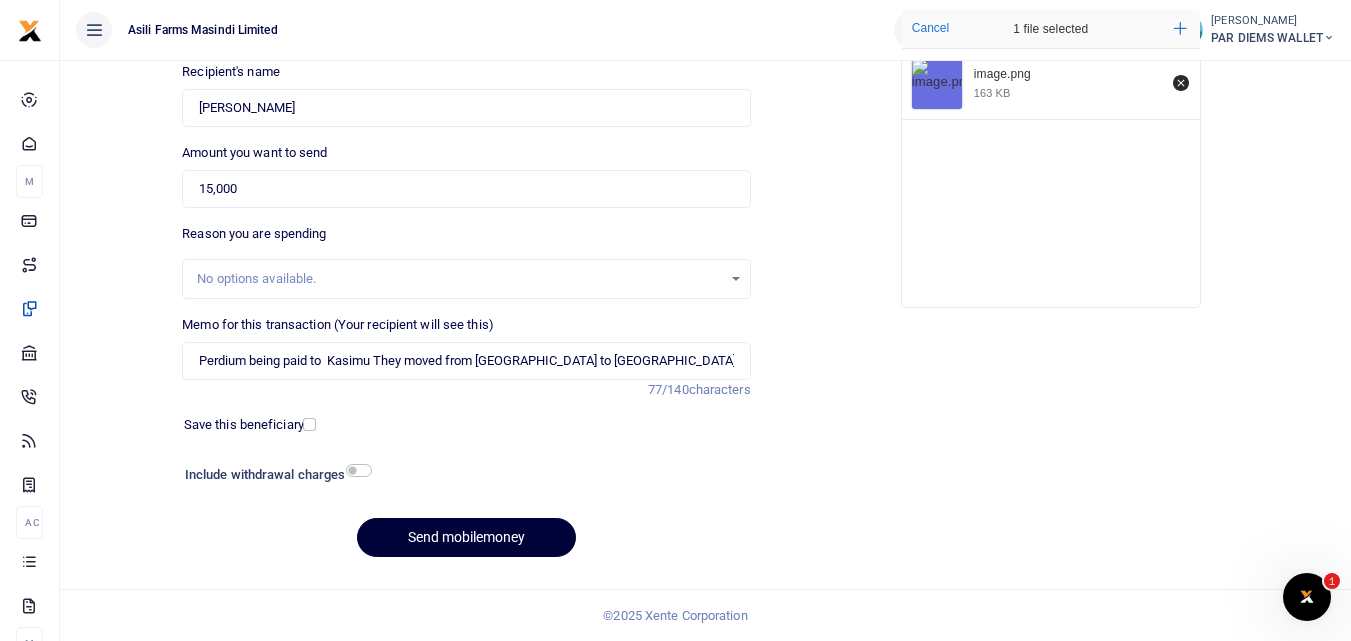 click on "Send mobilemoney" at bounding box center (466, 537) 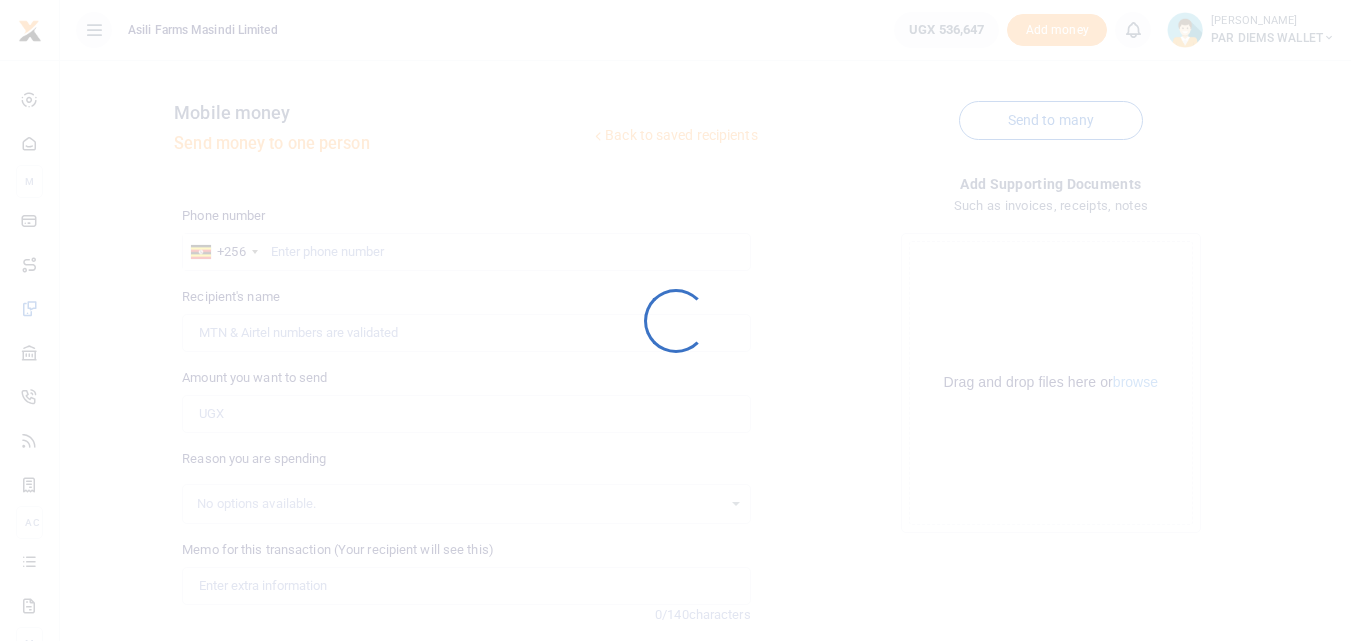 scroll, scrollTop: 225, scrollLeft: 0, axis: vertical 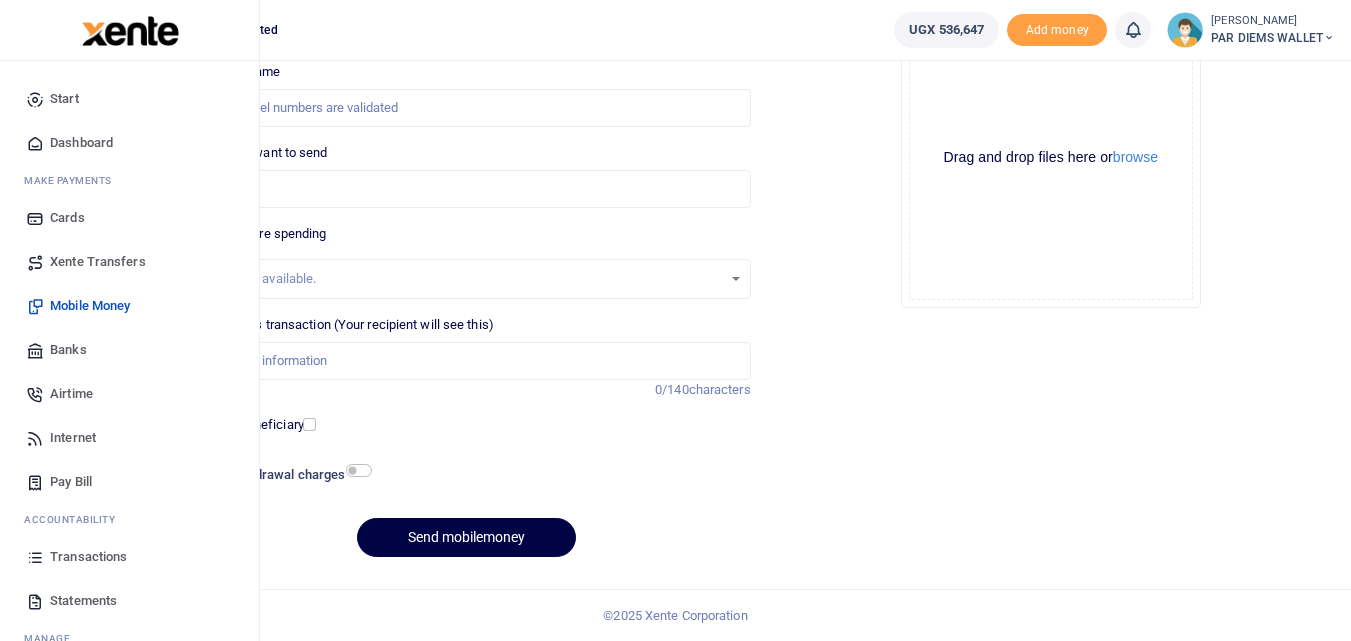 click at bounding box center (35, 557) 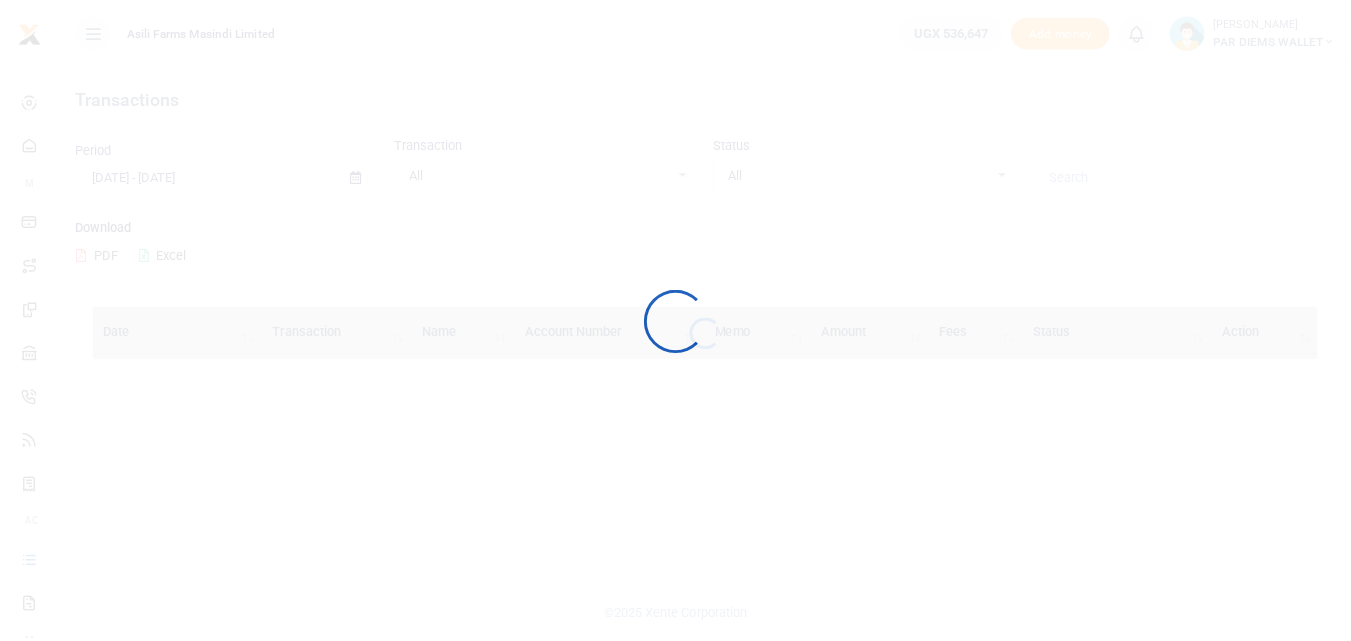 scroll, scrollTop: 0, scrollLeft: 0, axis: both 